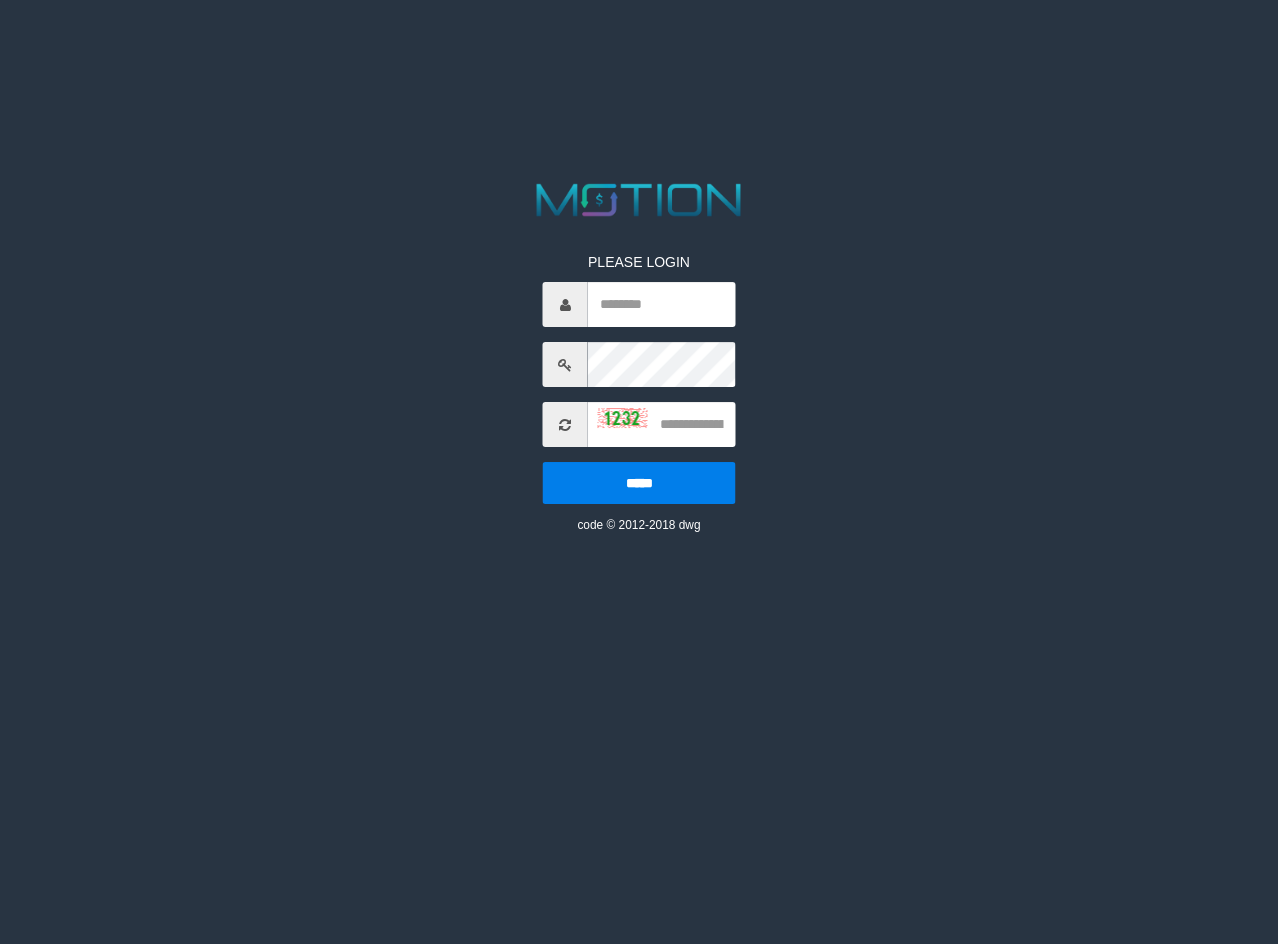 scroll, scrollTop: 0, scrollLeft: 0, axis: both 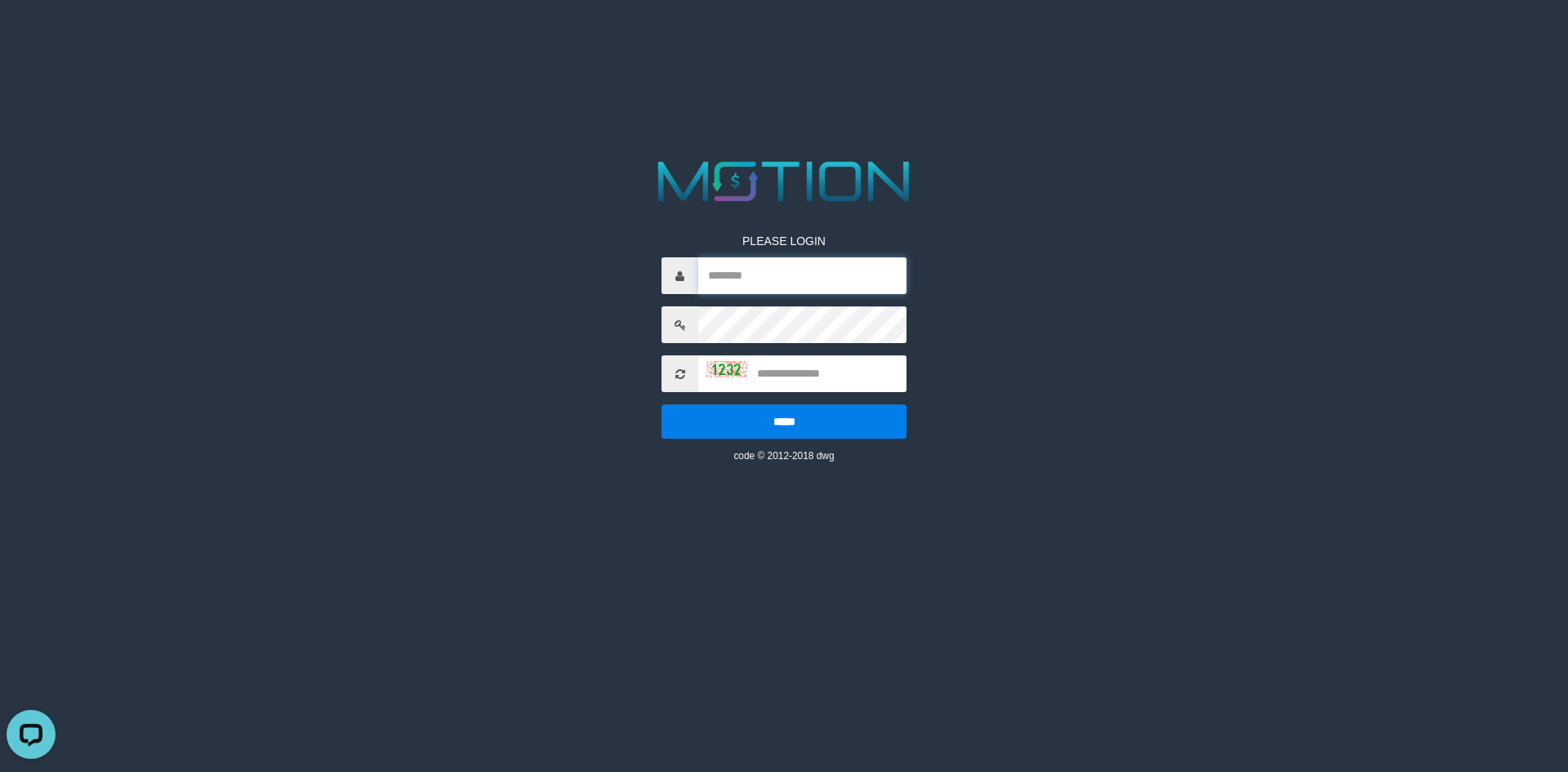 click at bounding box center [802, 275] 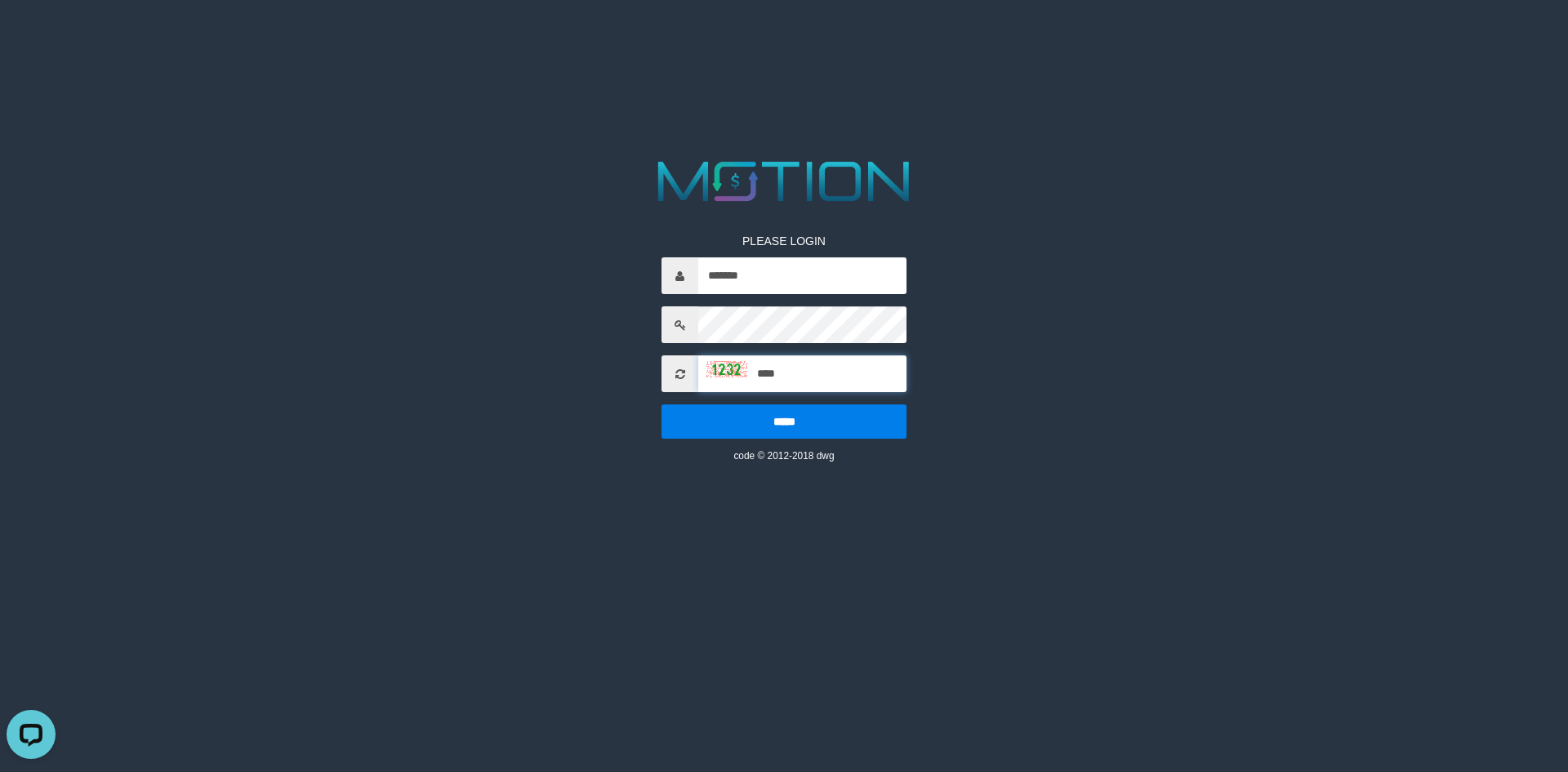type on "****" 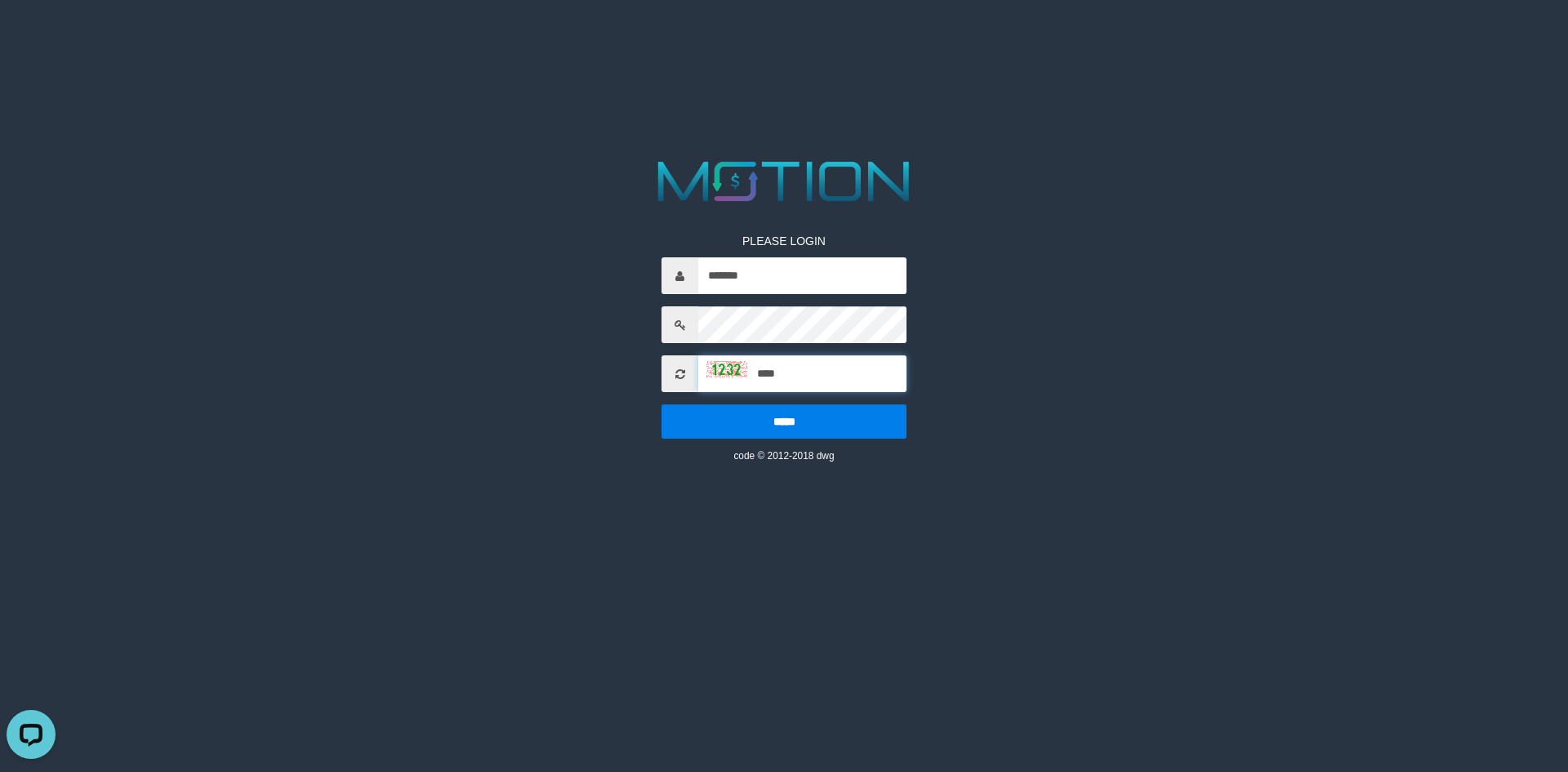 click on "*****" at bounding box center (784, 422) 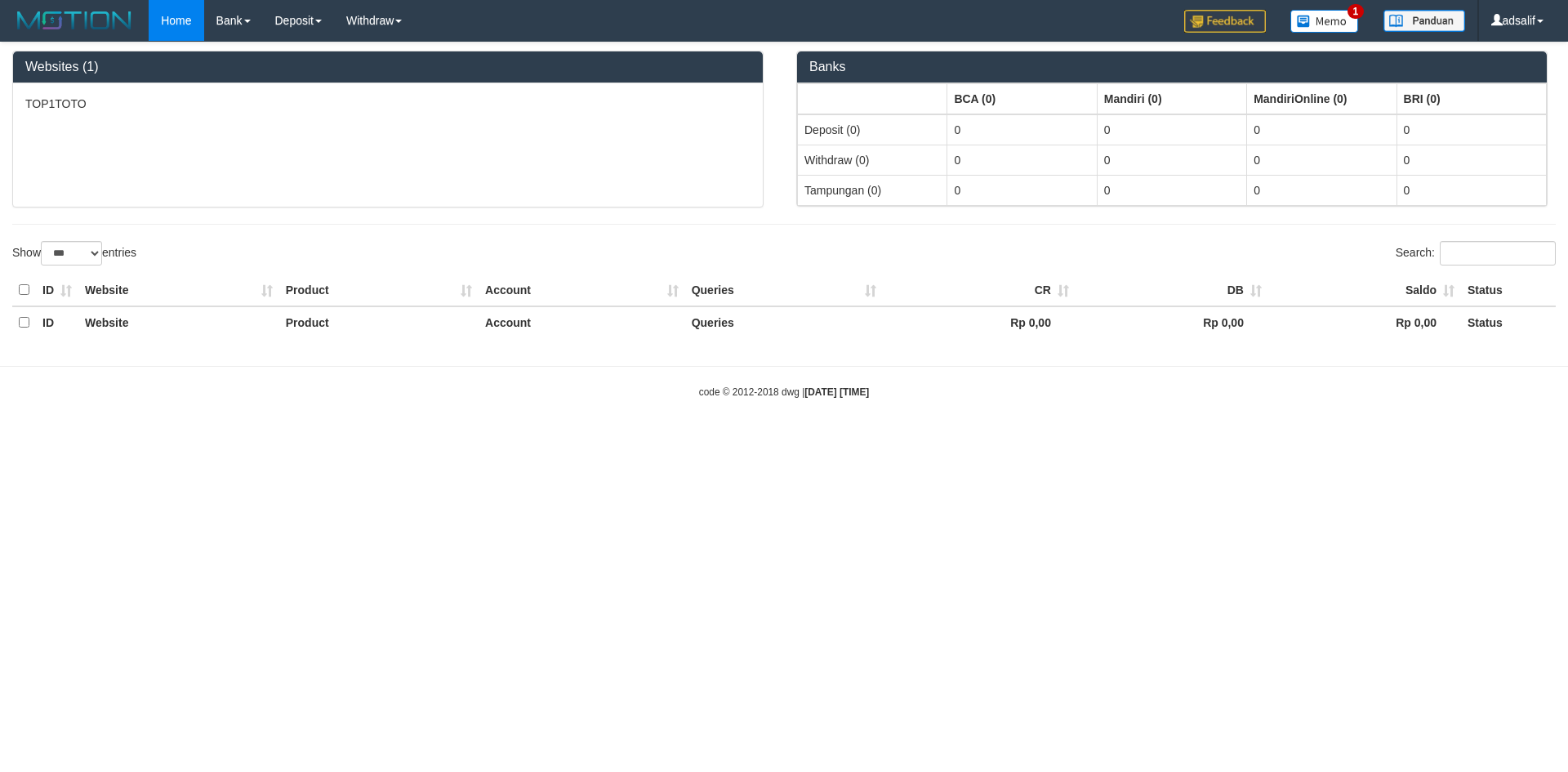 select on "***" 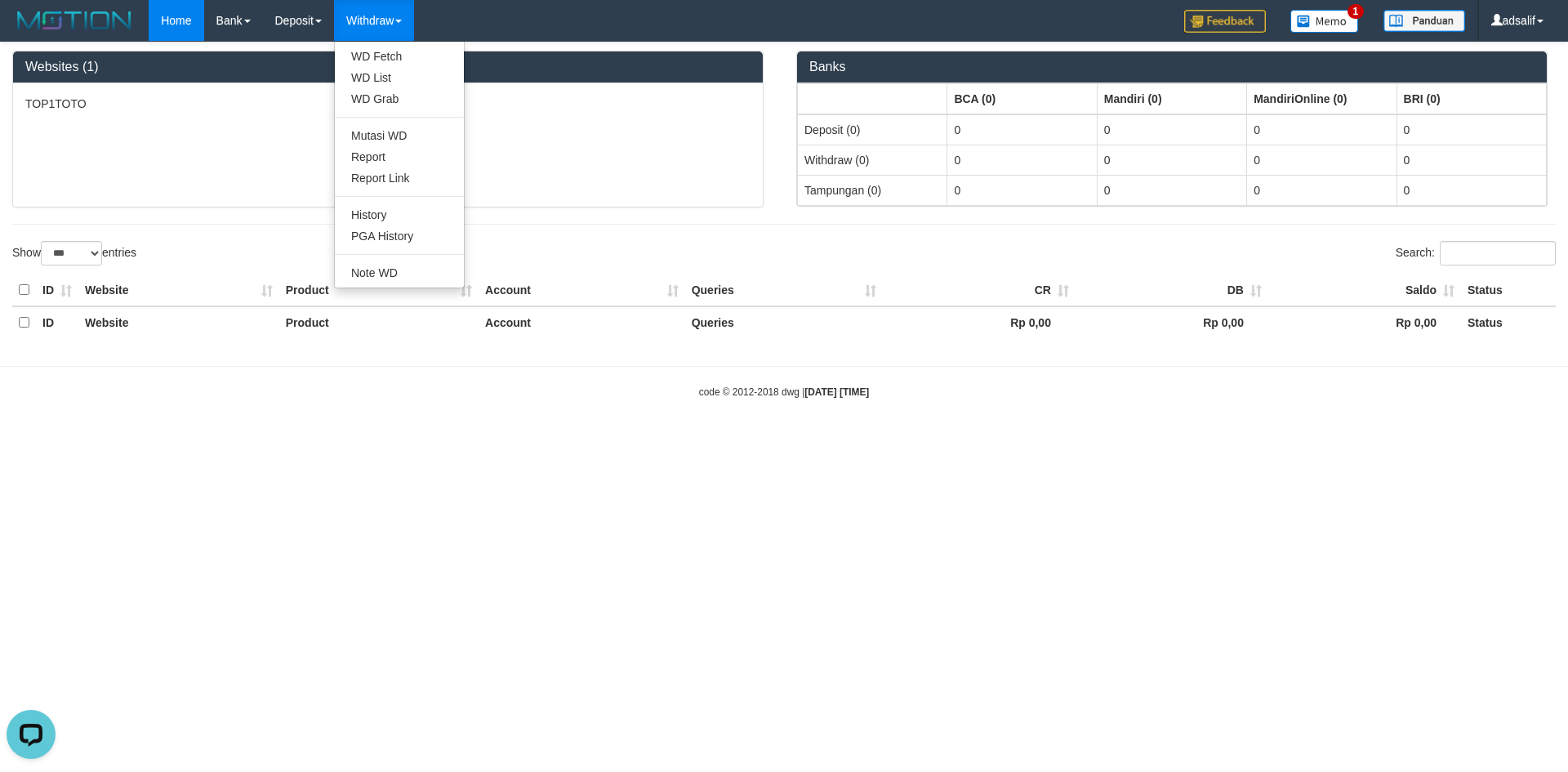 scroll, scrollTop: 0, scrollLeft: 0, axis: both 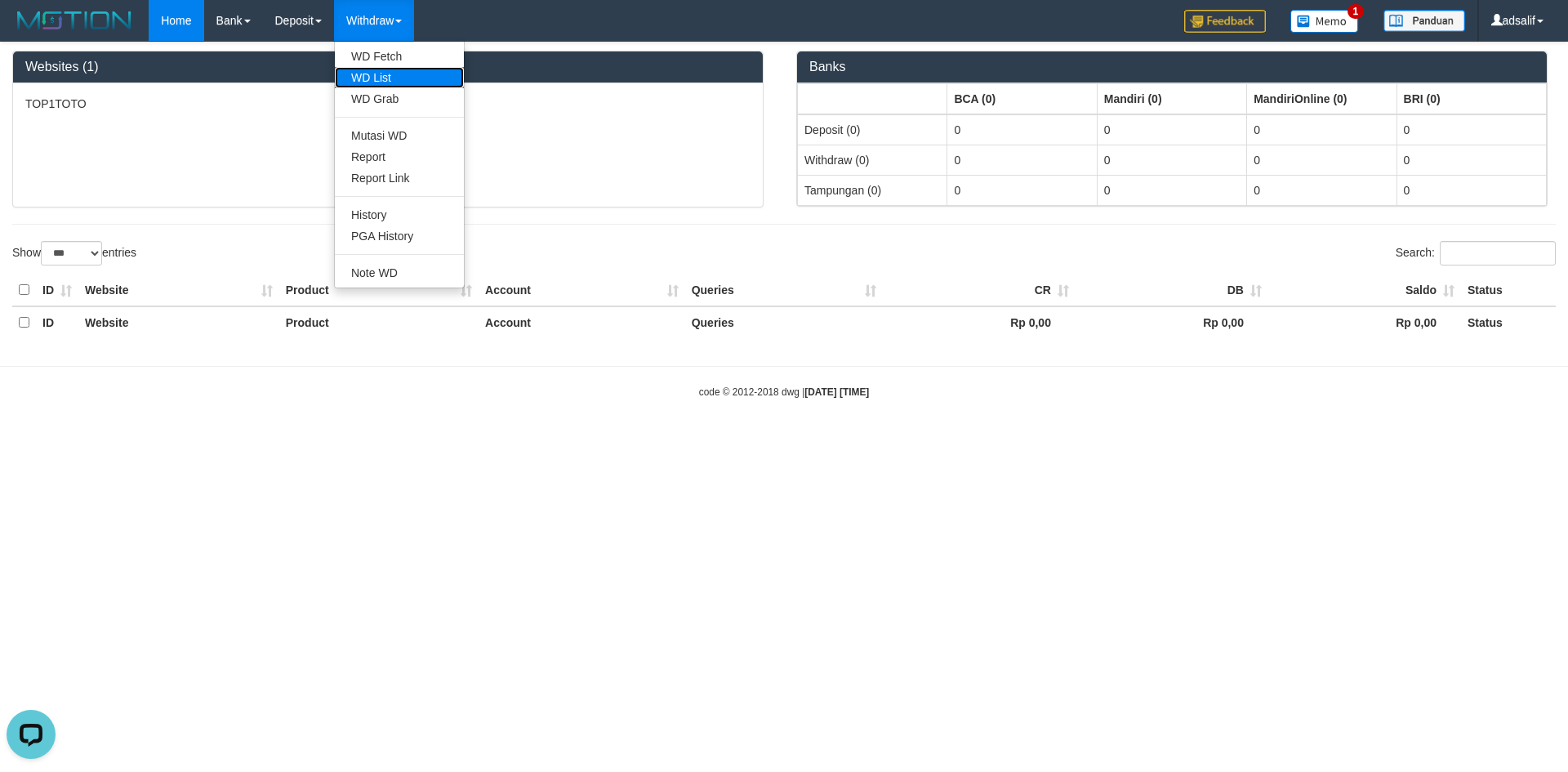 click on "WD List" at bounding box center [399, 78] 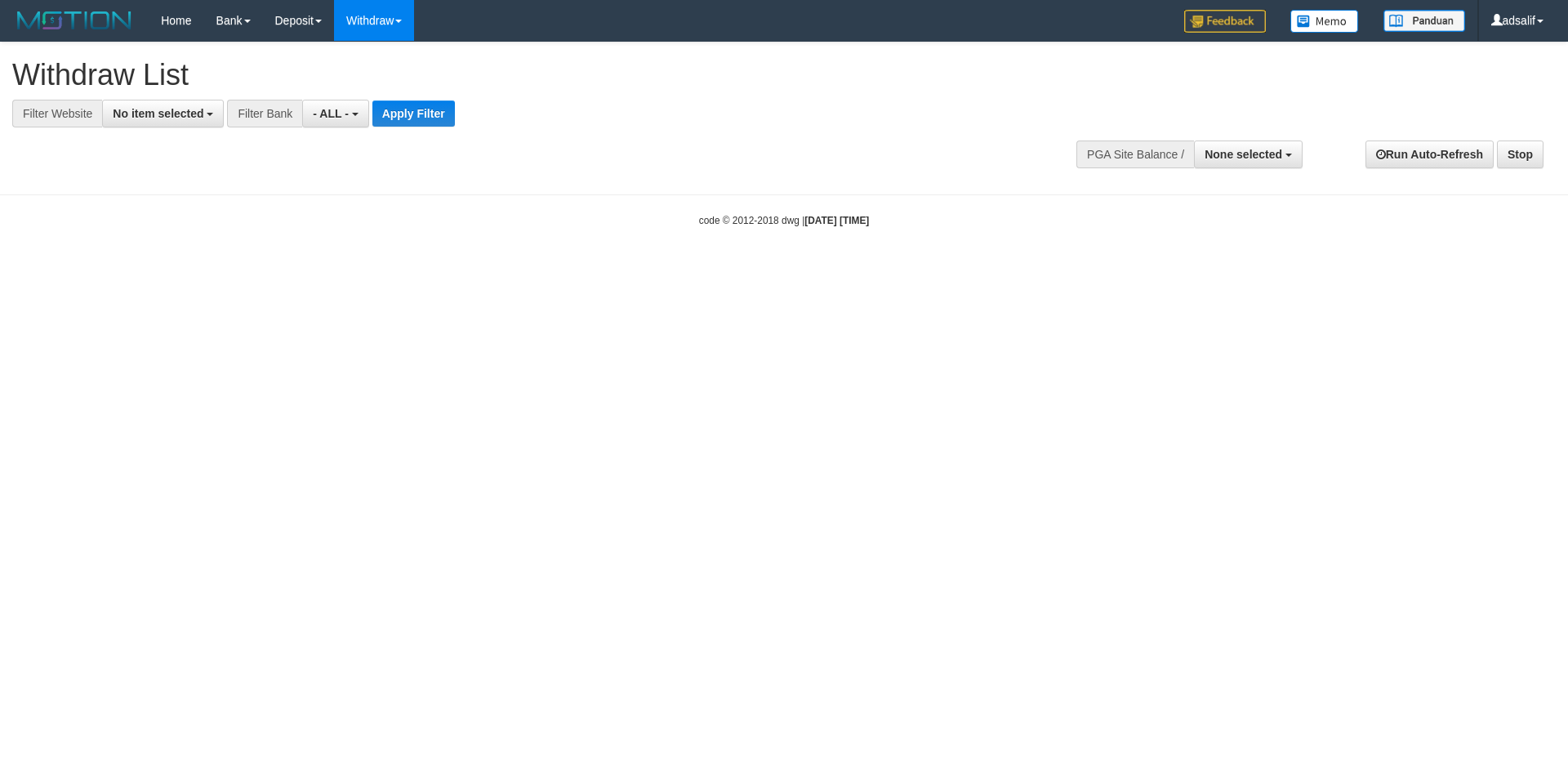select 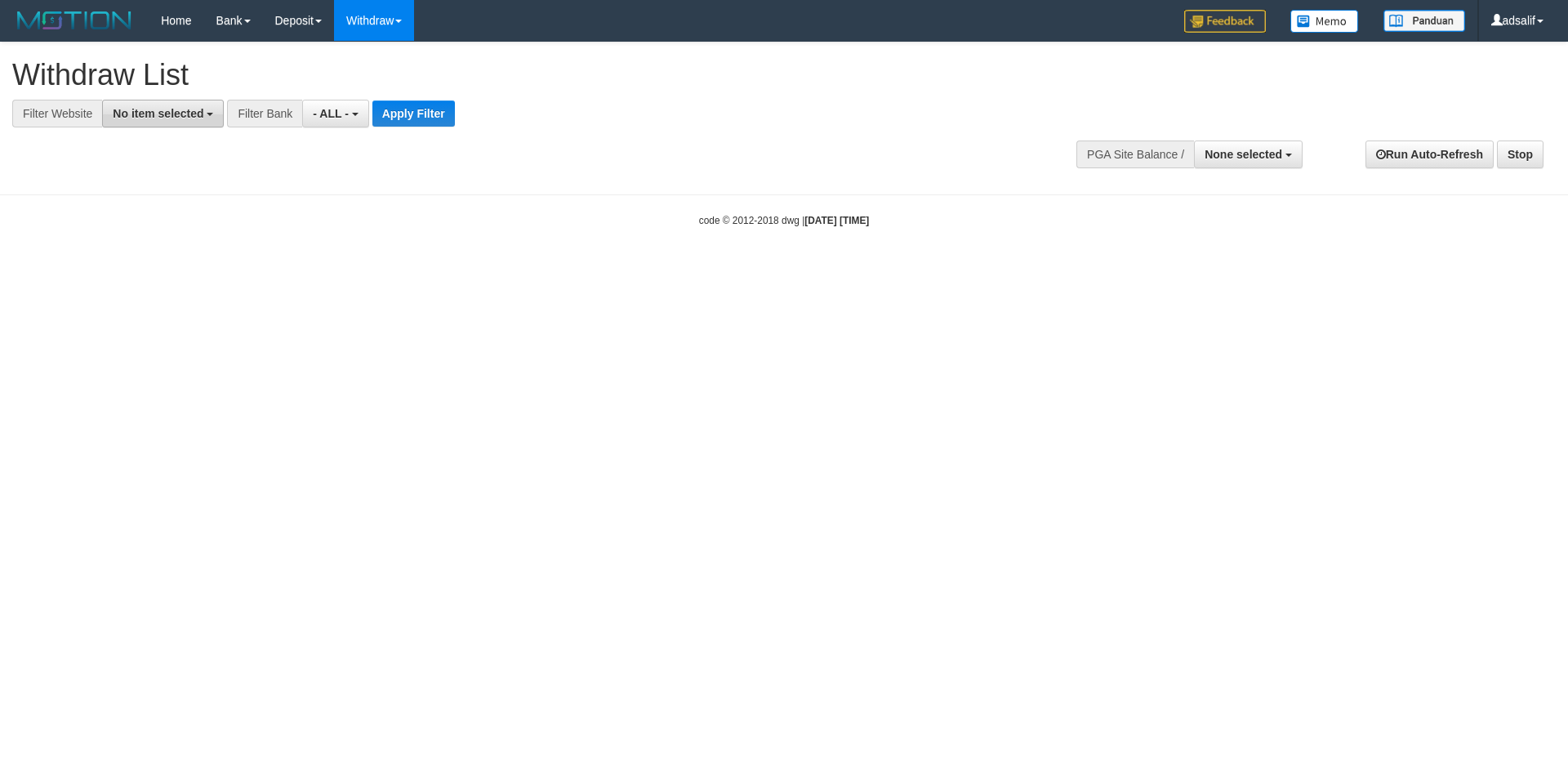 scroll, scrollTop: 0, scrollLeft: 0, axis: both 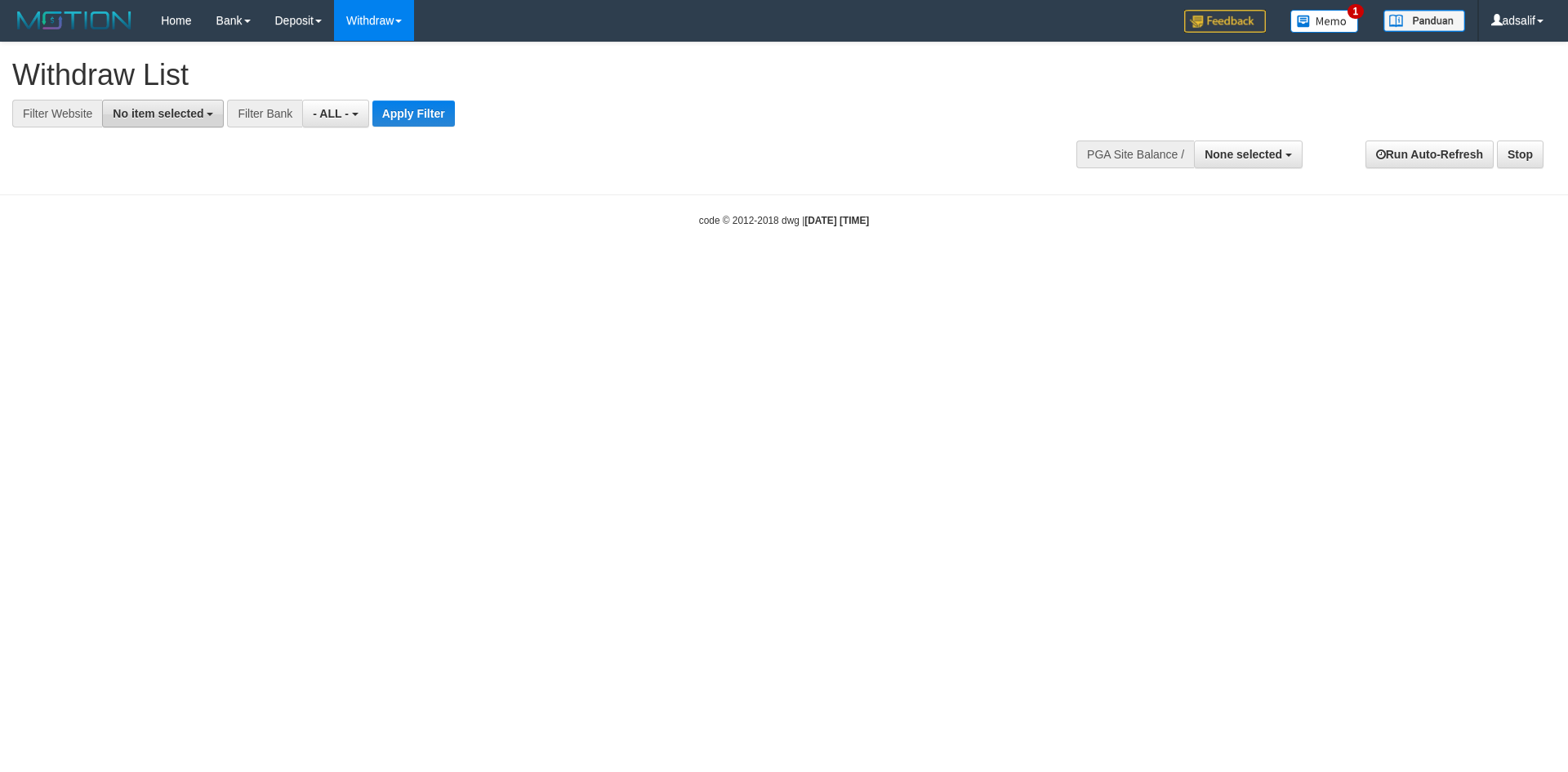 click on "No item selected" at bounding box center [163, 114] 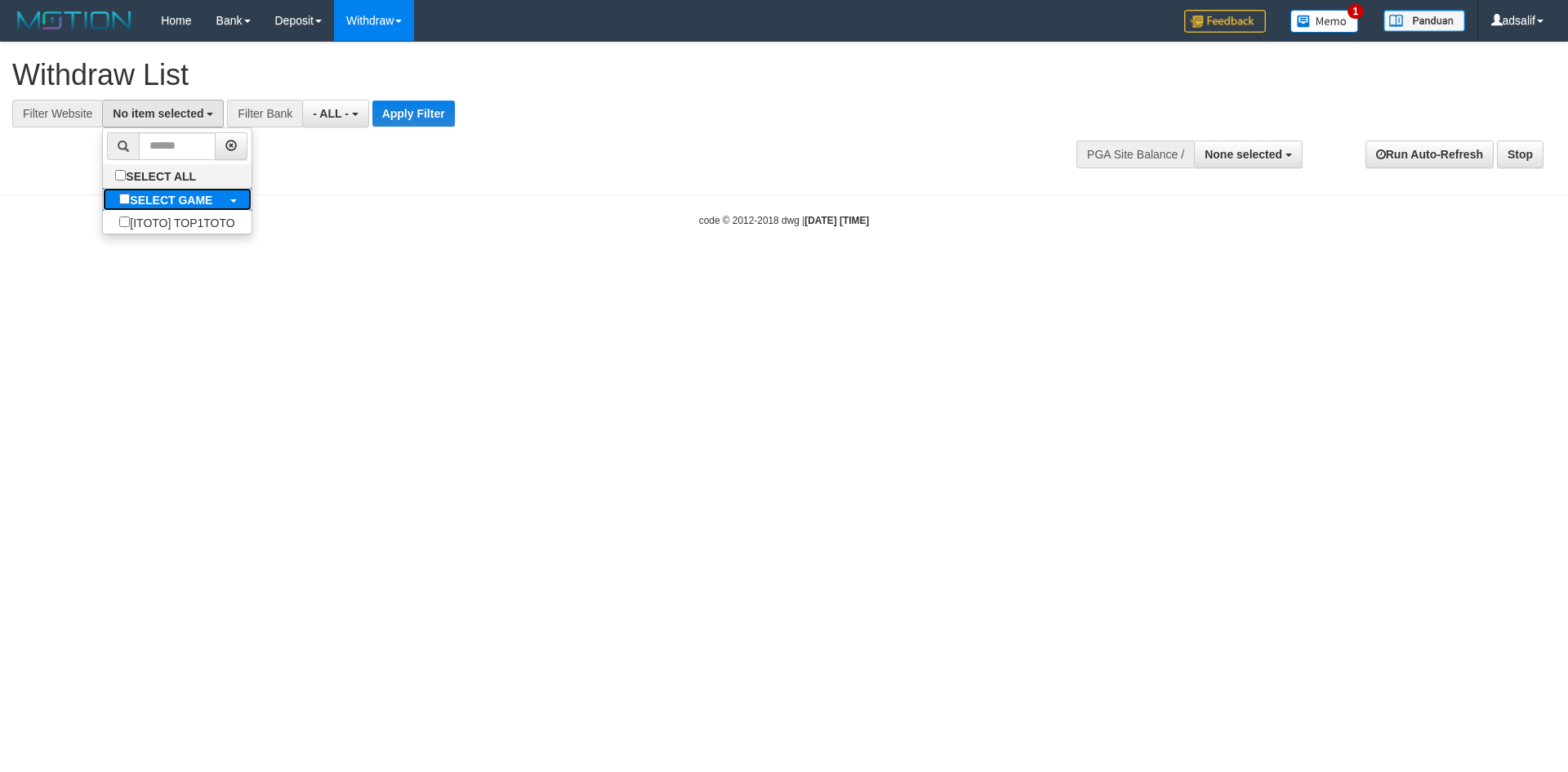 click on "SELECT GAME" at bounding box center [171, 200] 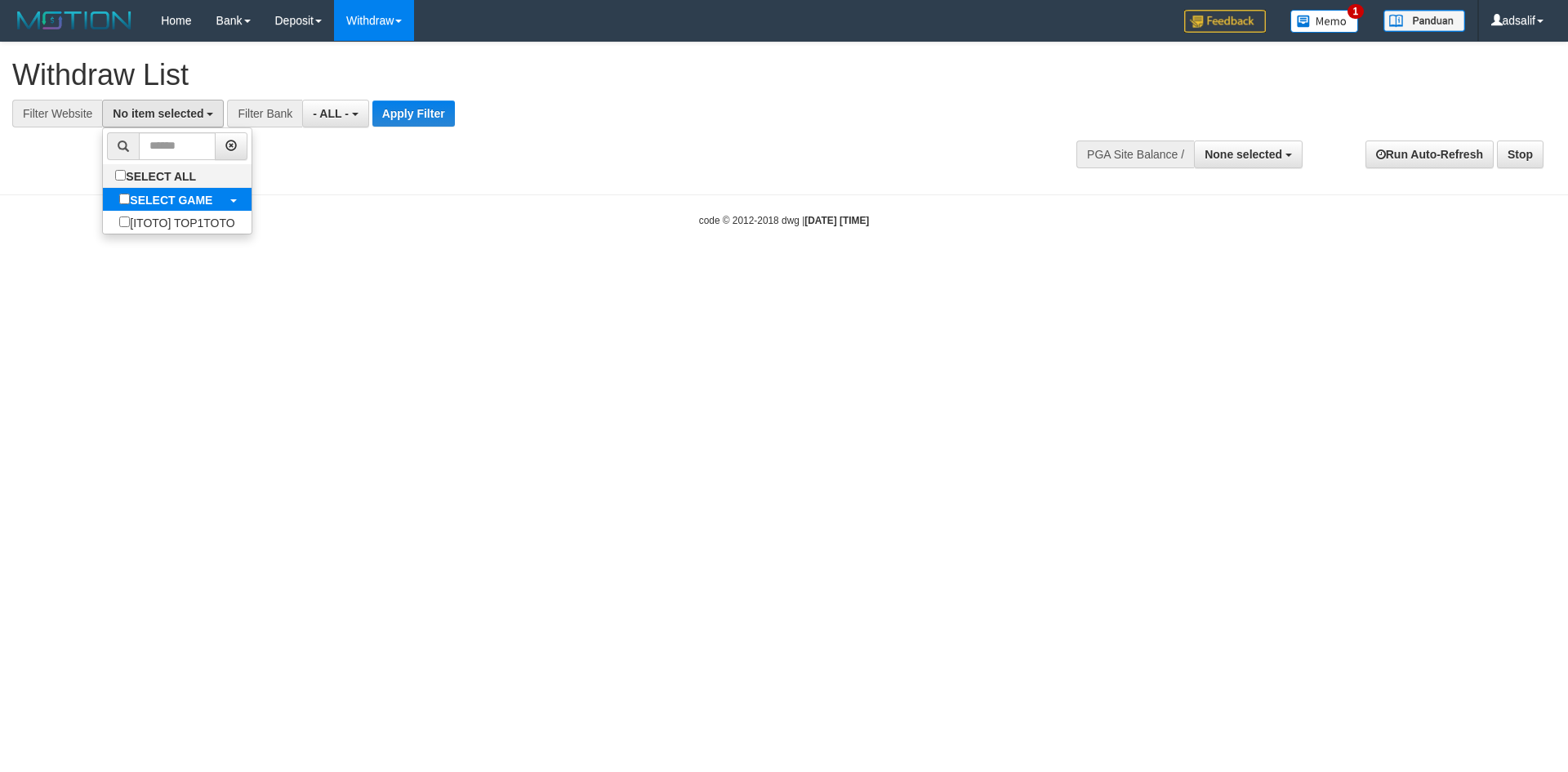 select on "***" 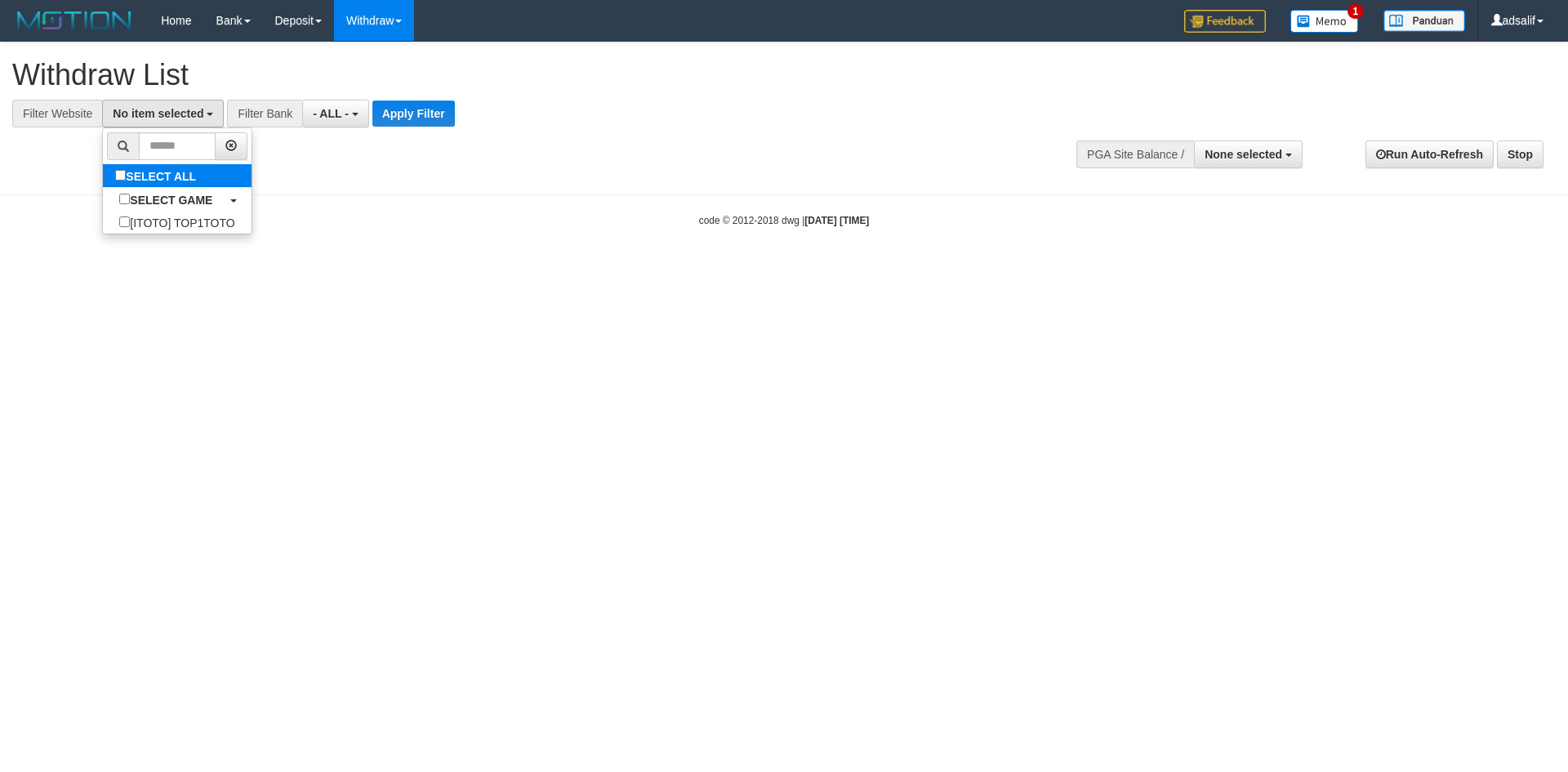 scroll, scrollTop: 15, scrollLeft: 0, axis: vertical 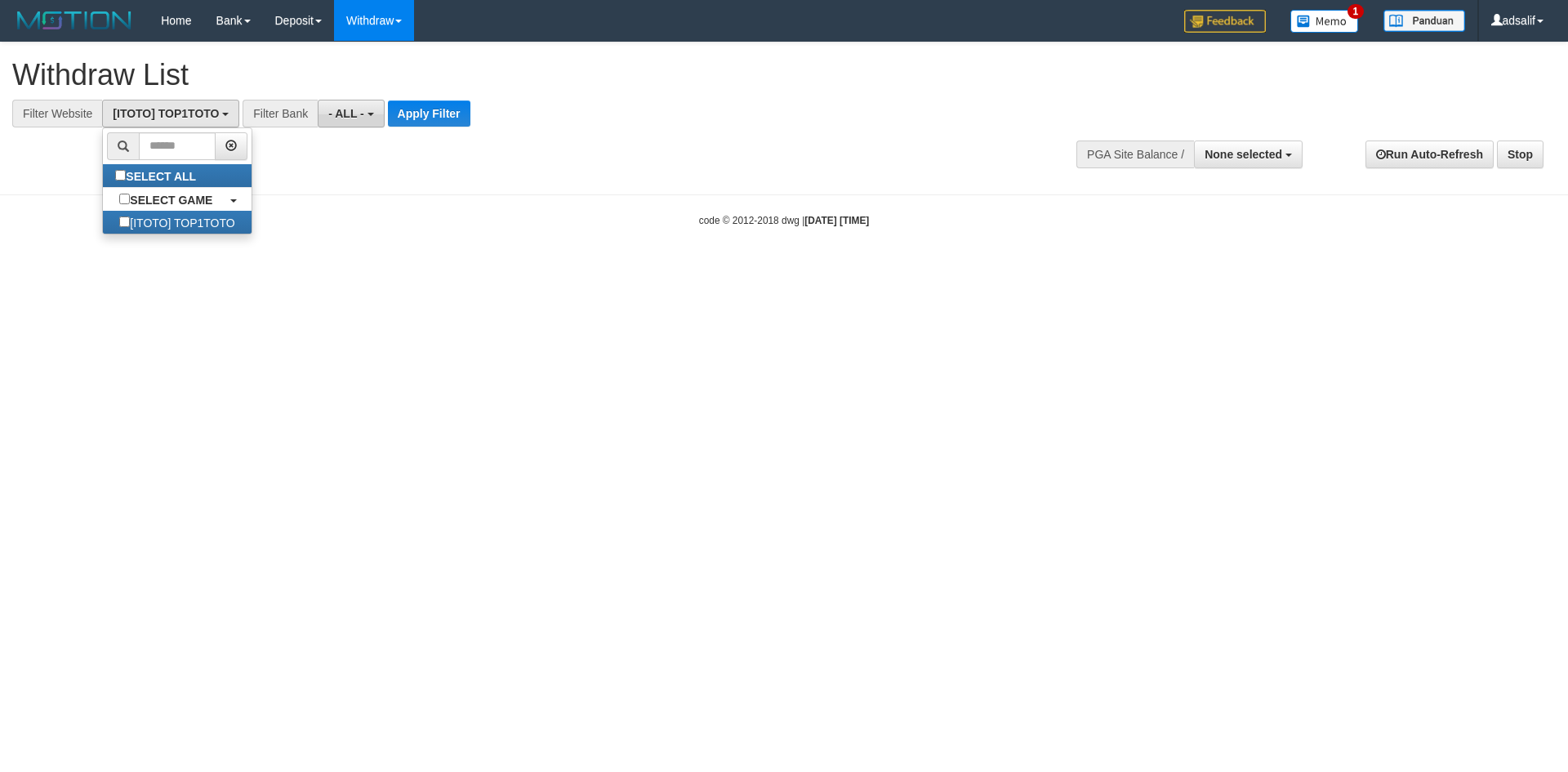 click on "**********" at bounding box center (527, 85) 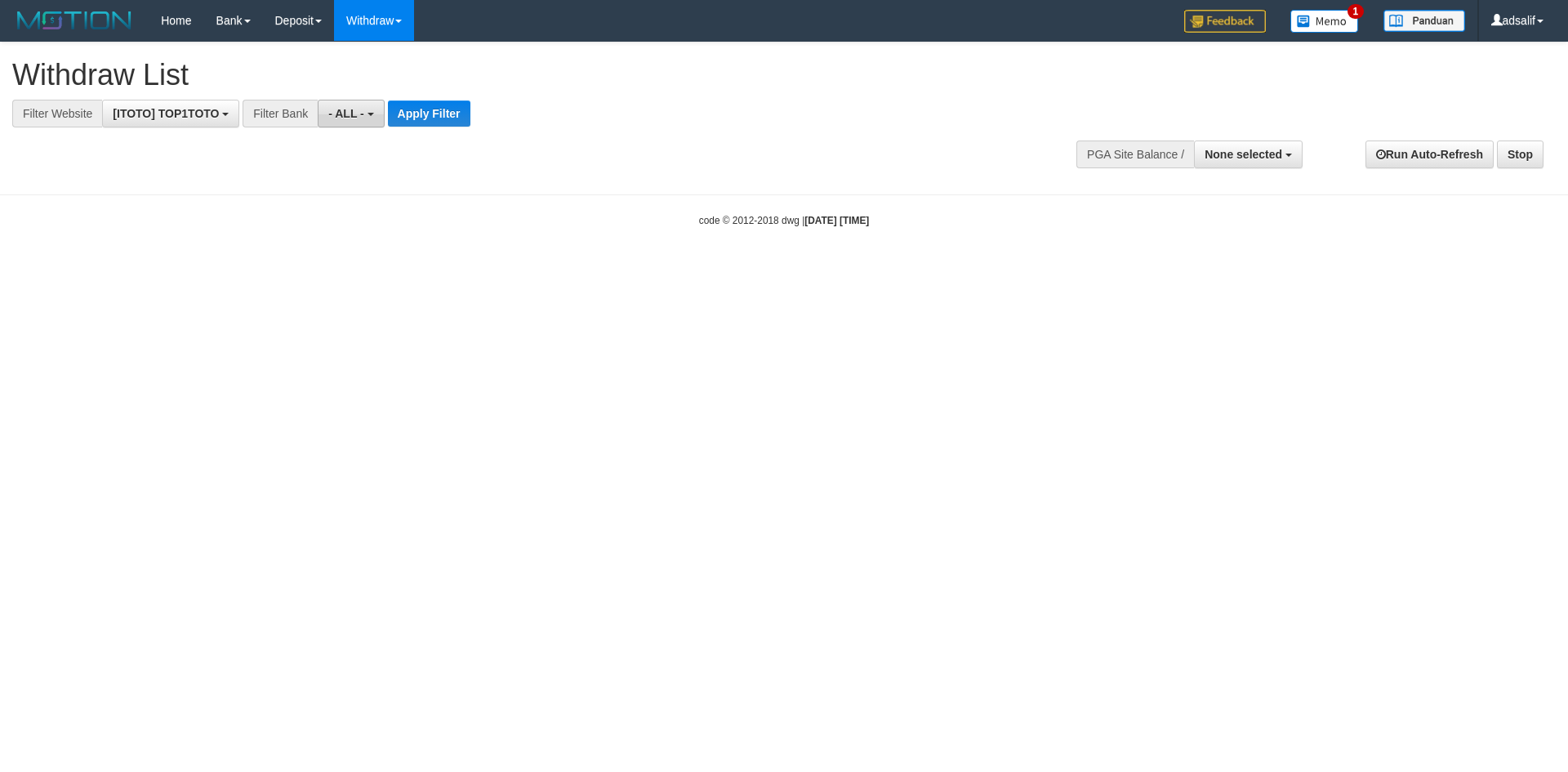 click on "- ALL -" at bounding box center [346, 114] 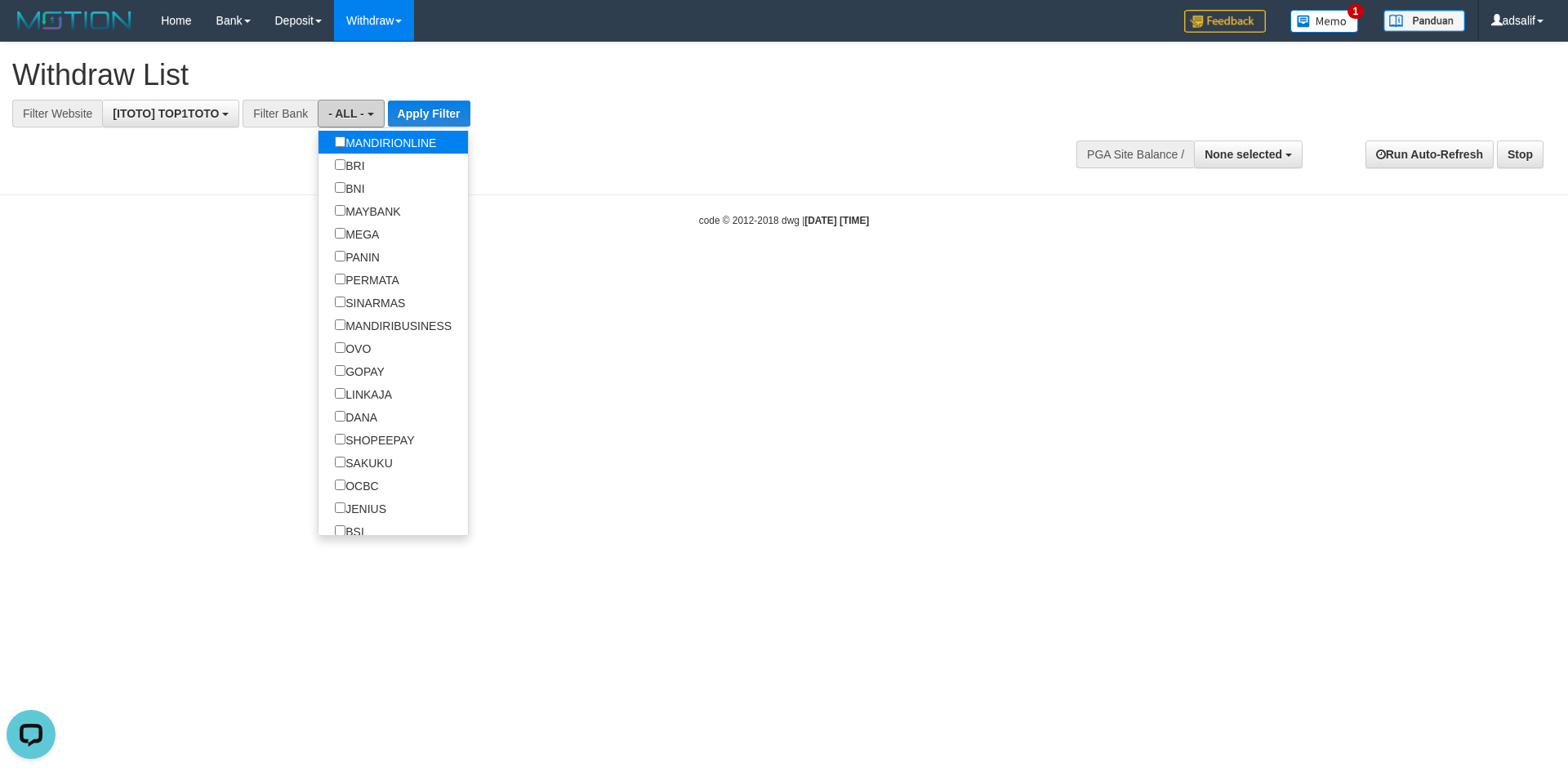 scroll, scrollTop: 293, scrollLeft: 0, axis: vertical 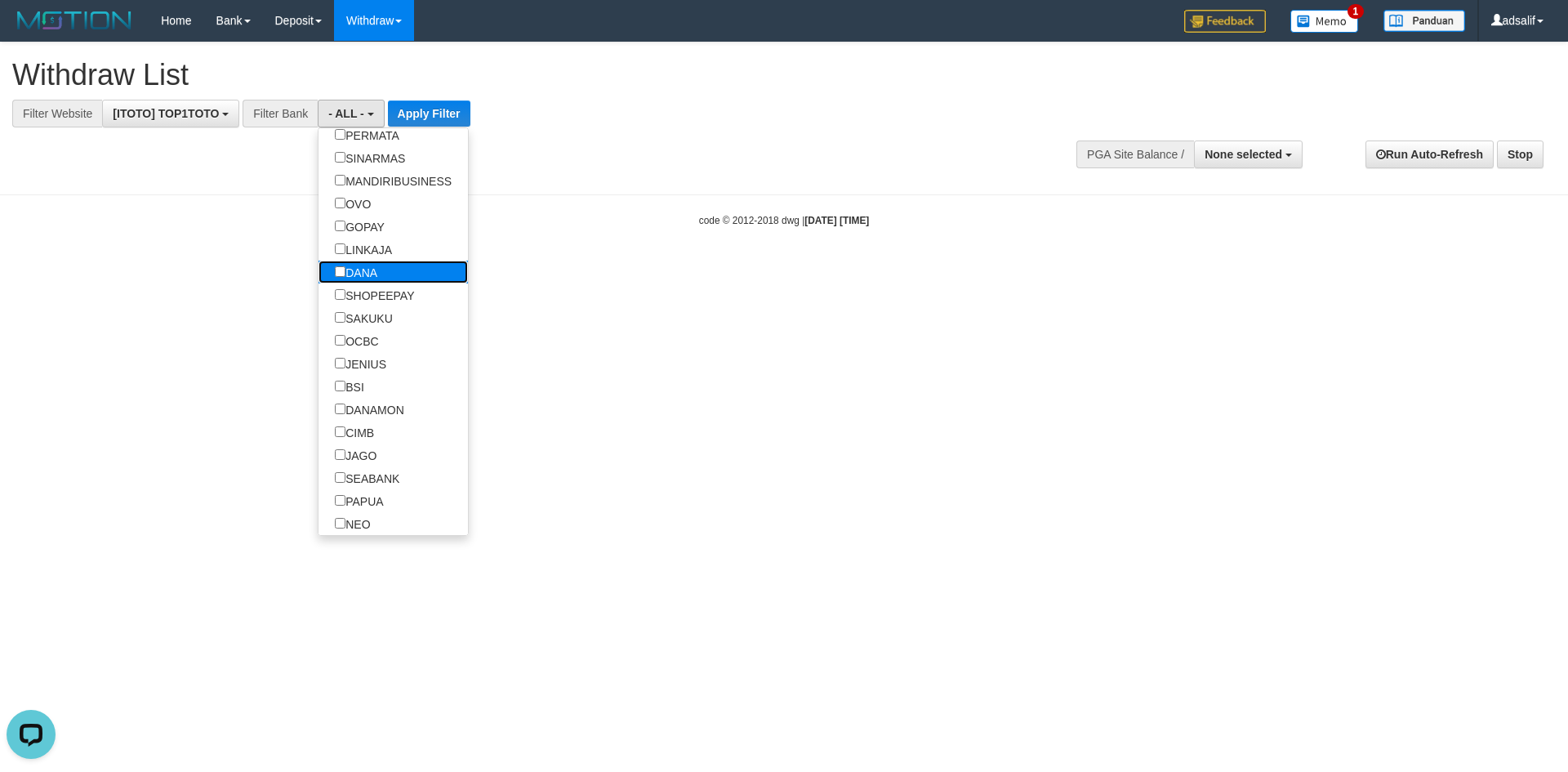 click on "DANA" at bounding box center (356, 272) 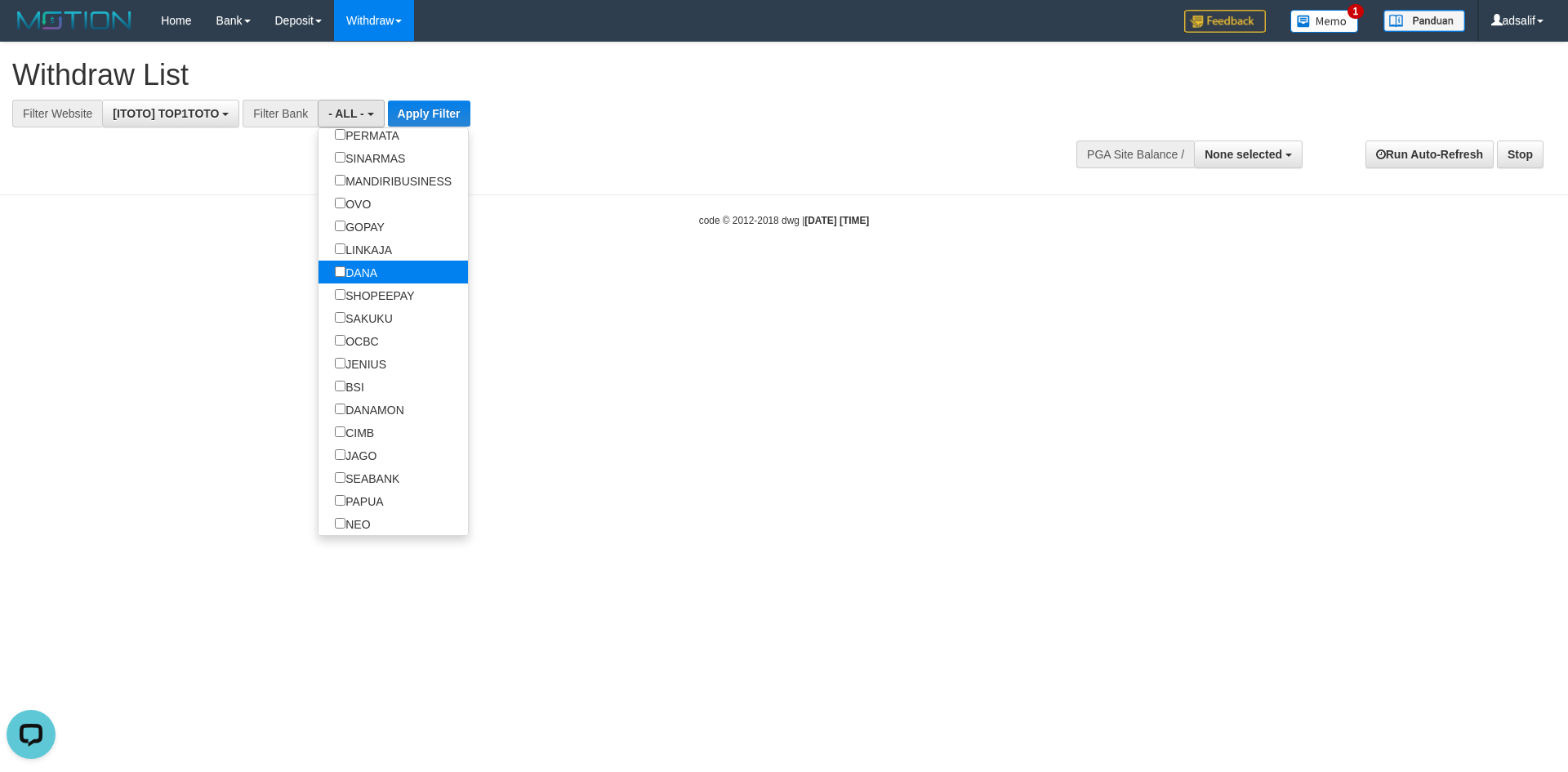 select on "****" 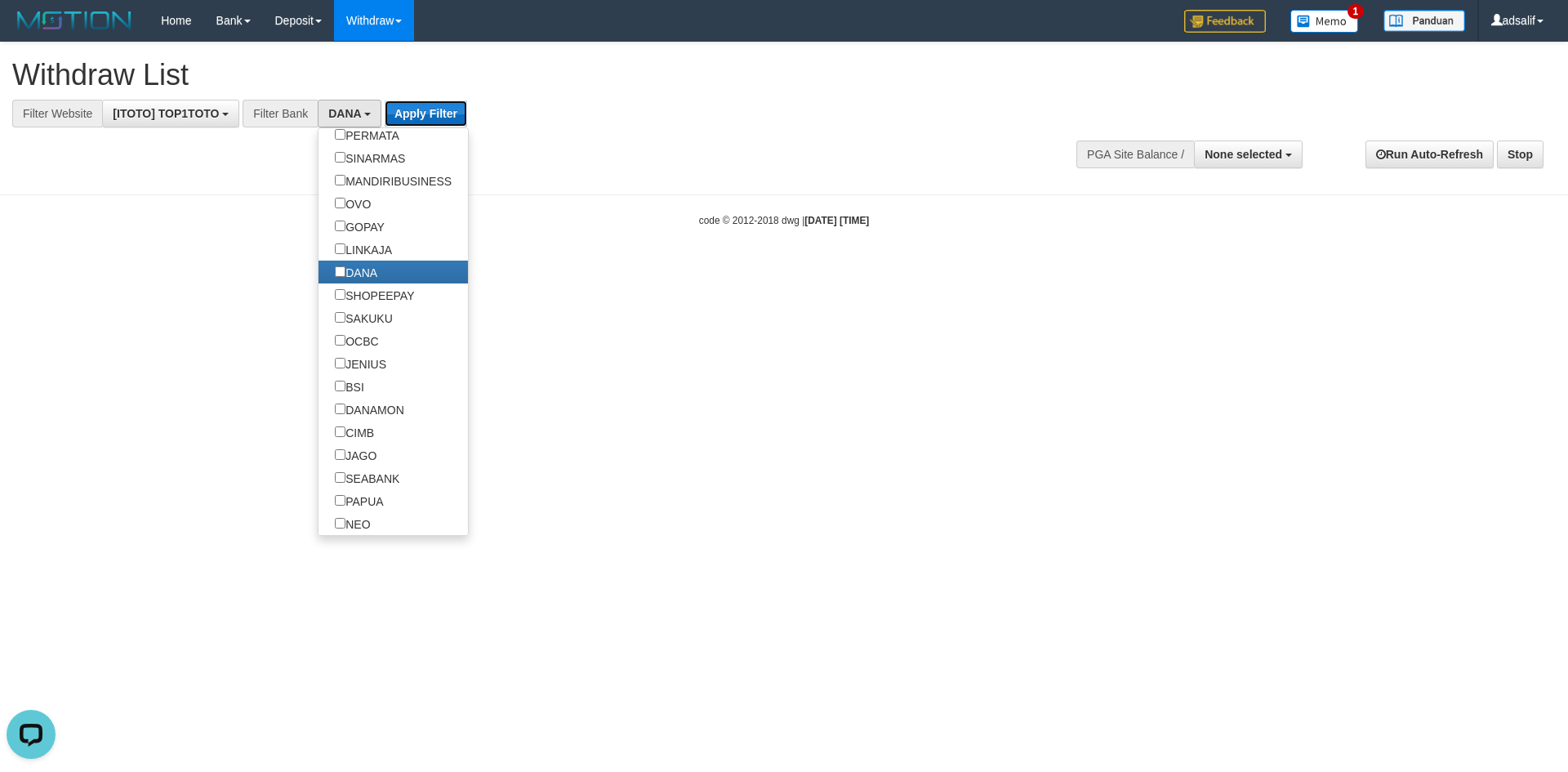 click on "Apply Filter" at bounding box center [425, 114] 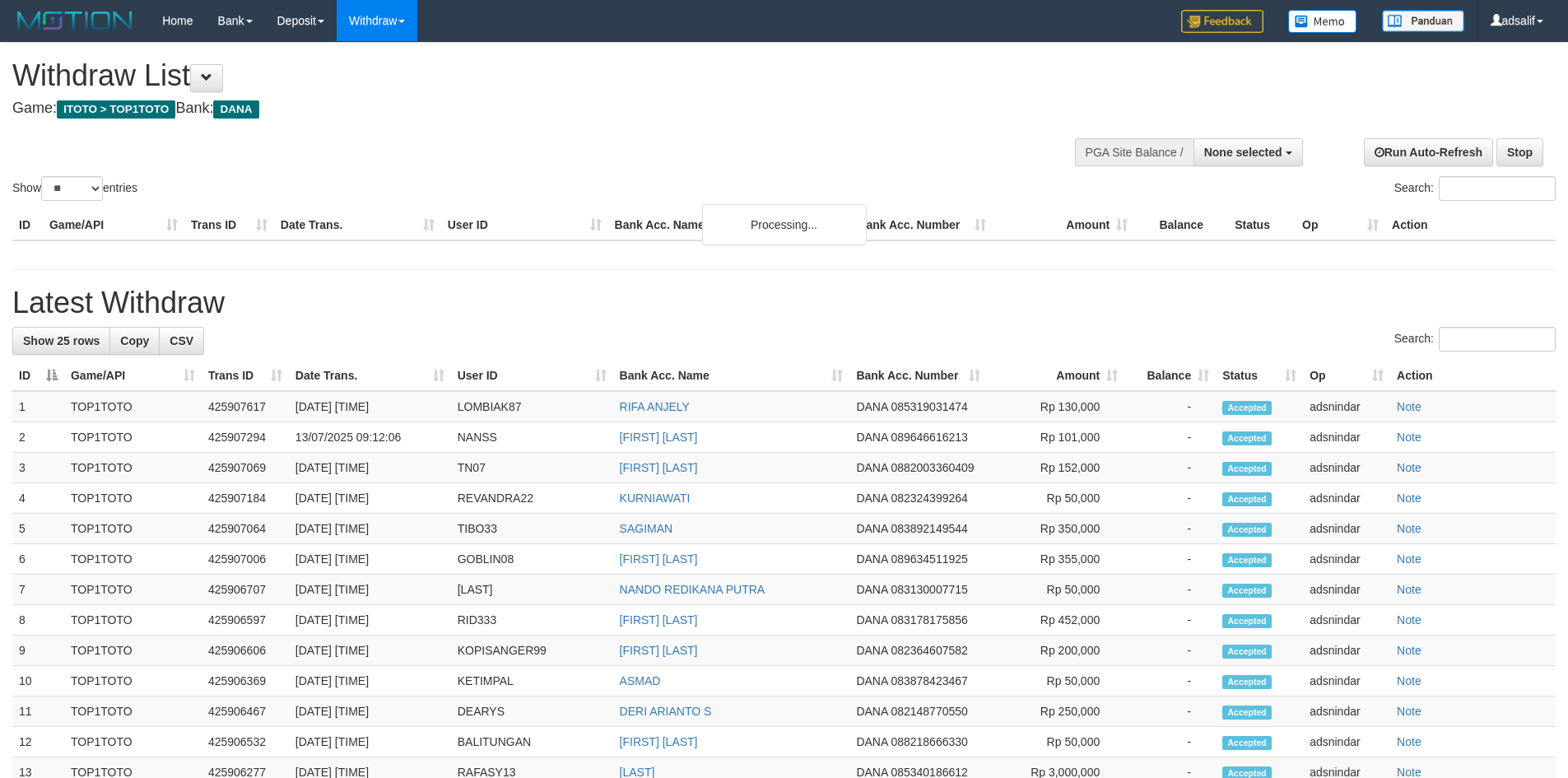 select 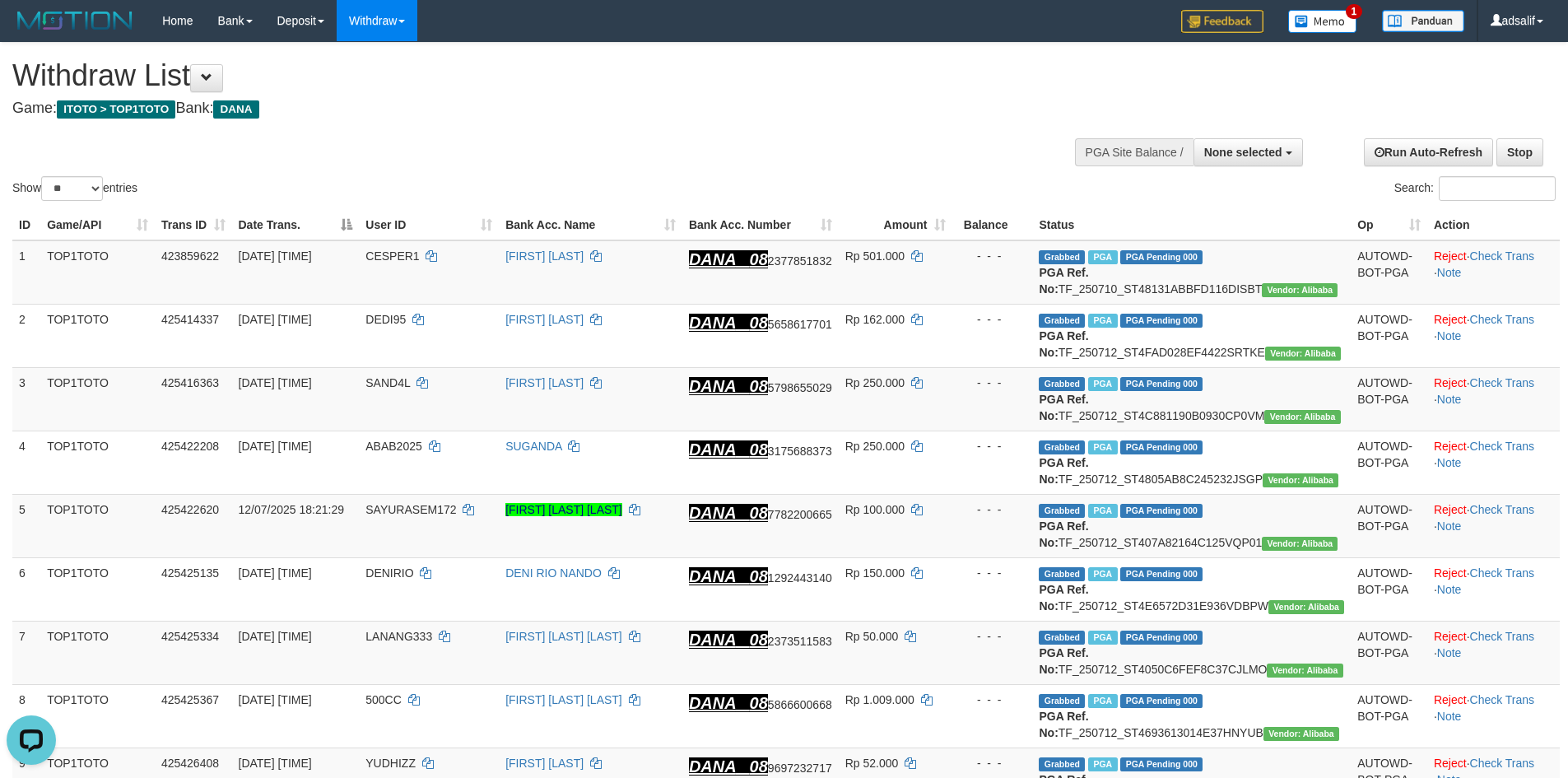 scroll, scrollTop: 0, scrollLeft: 0, axis: both 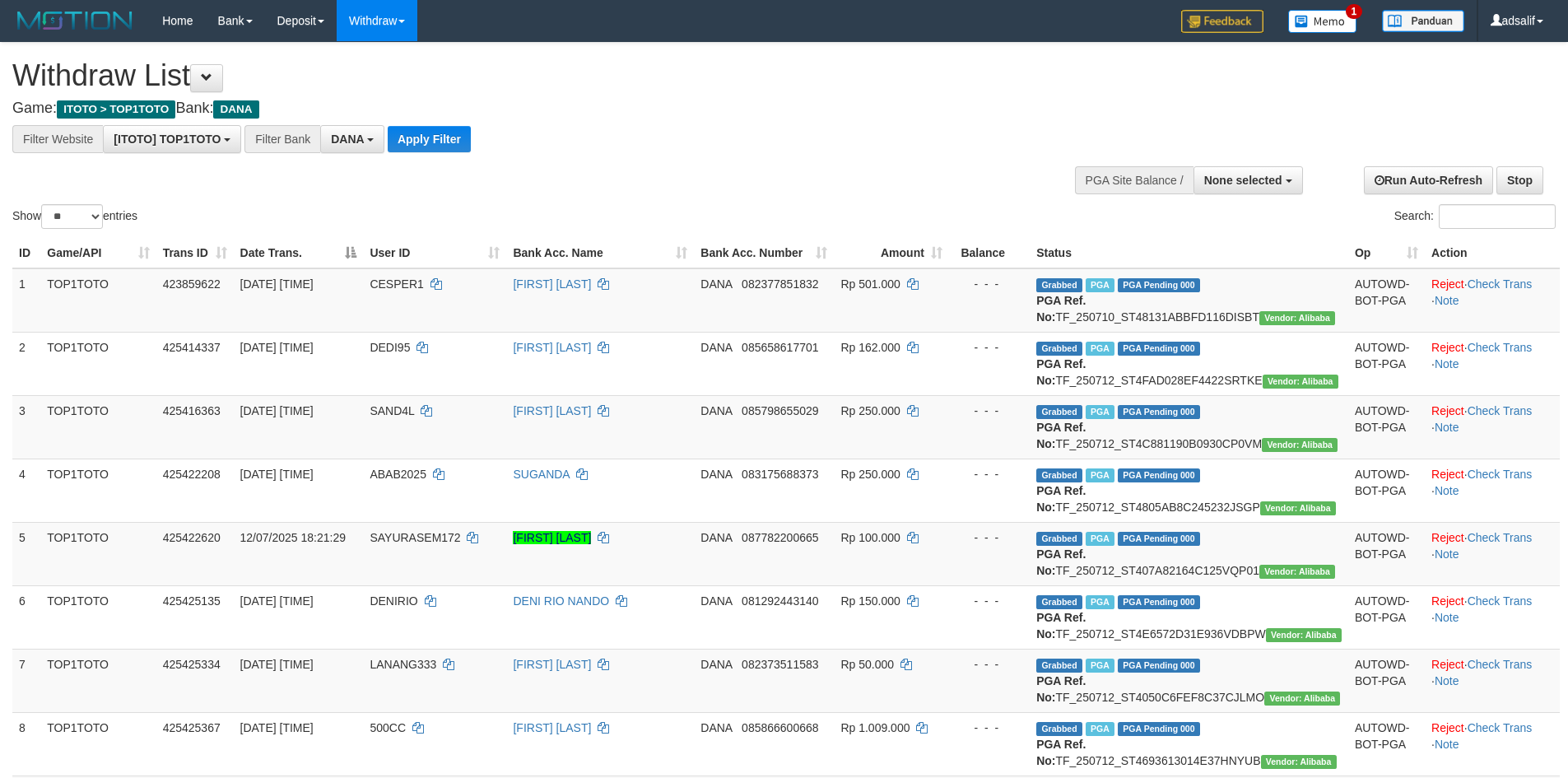 select 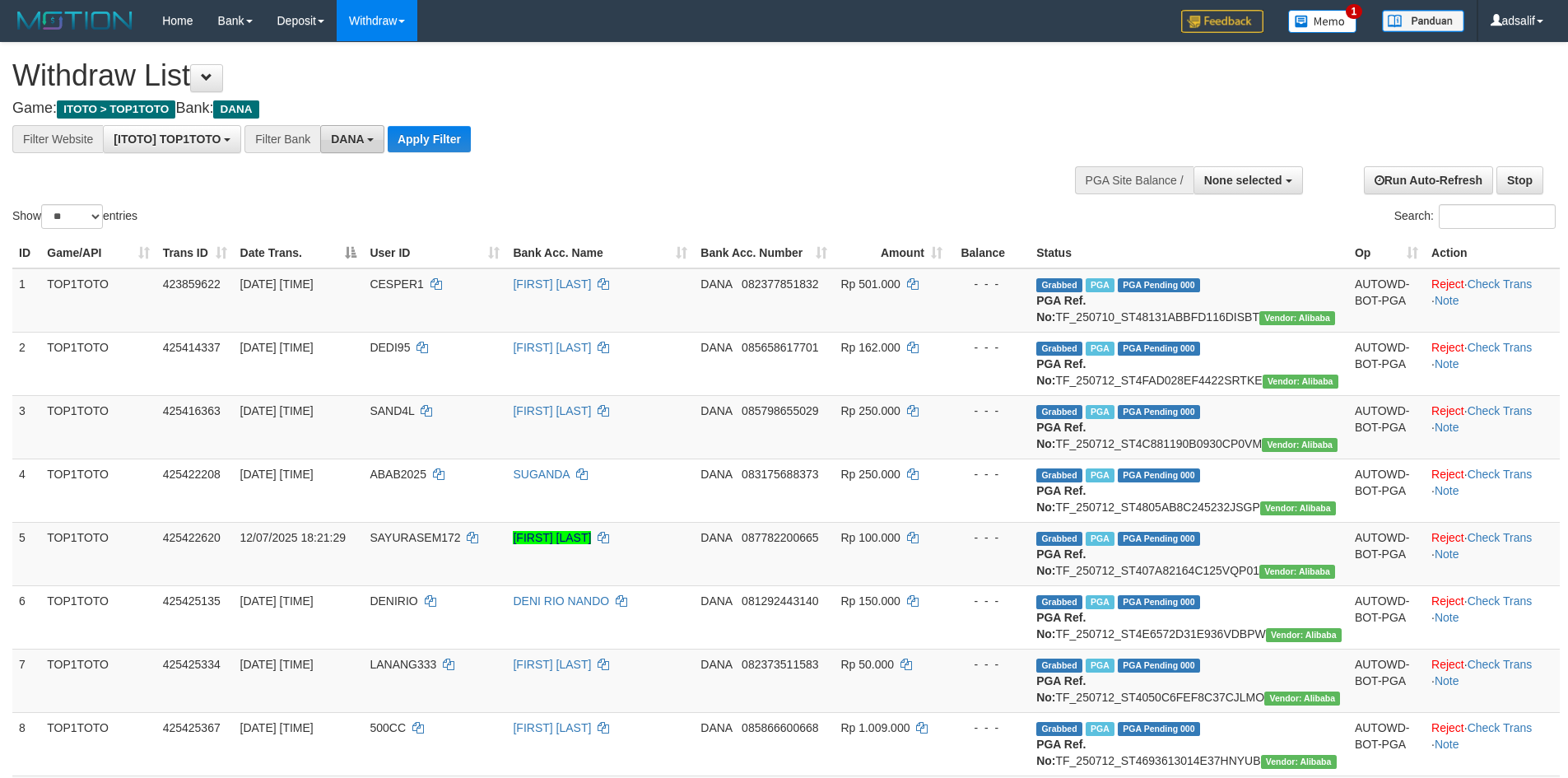 scroll, scrollTop: 0, scrollLeft: 0, axis: both 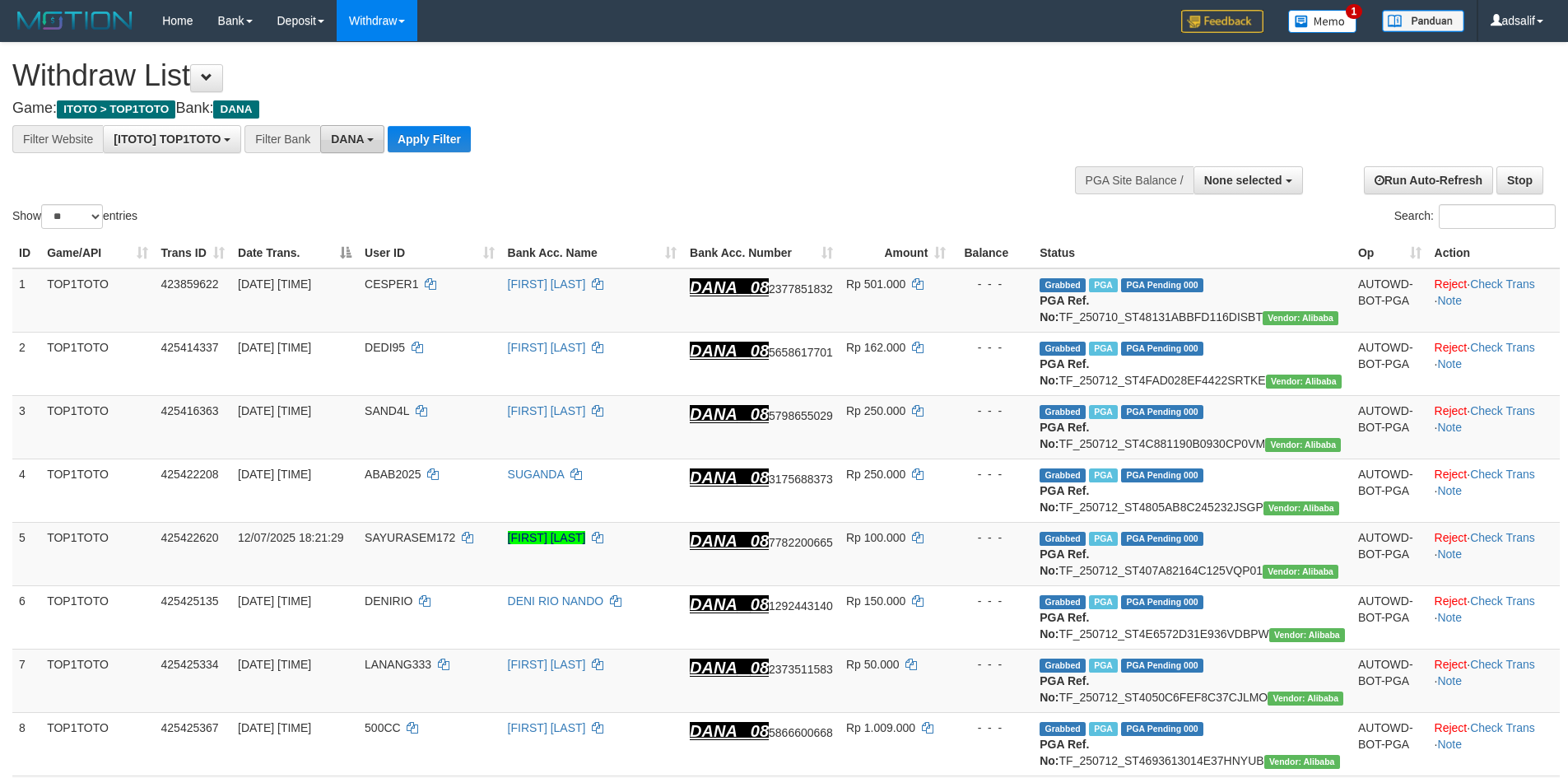 click on "DANA" at bounding box center [347, 139] 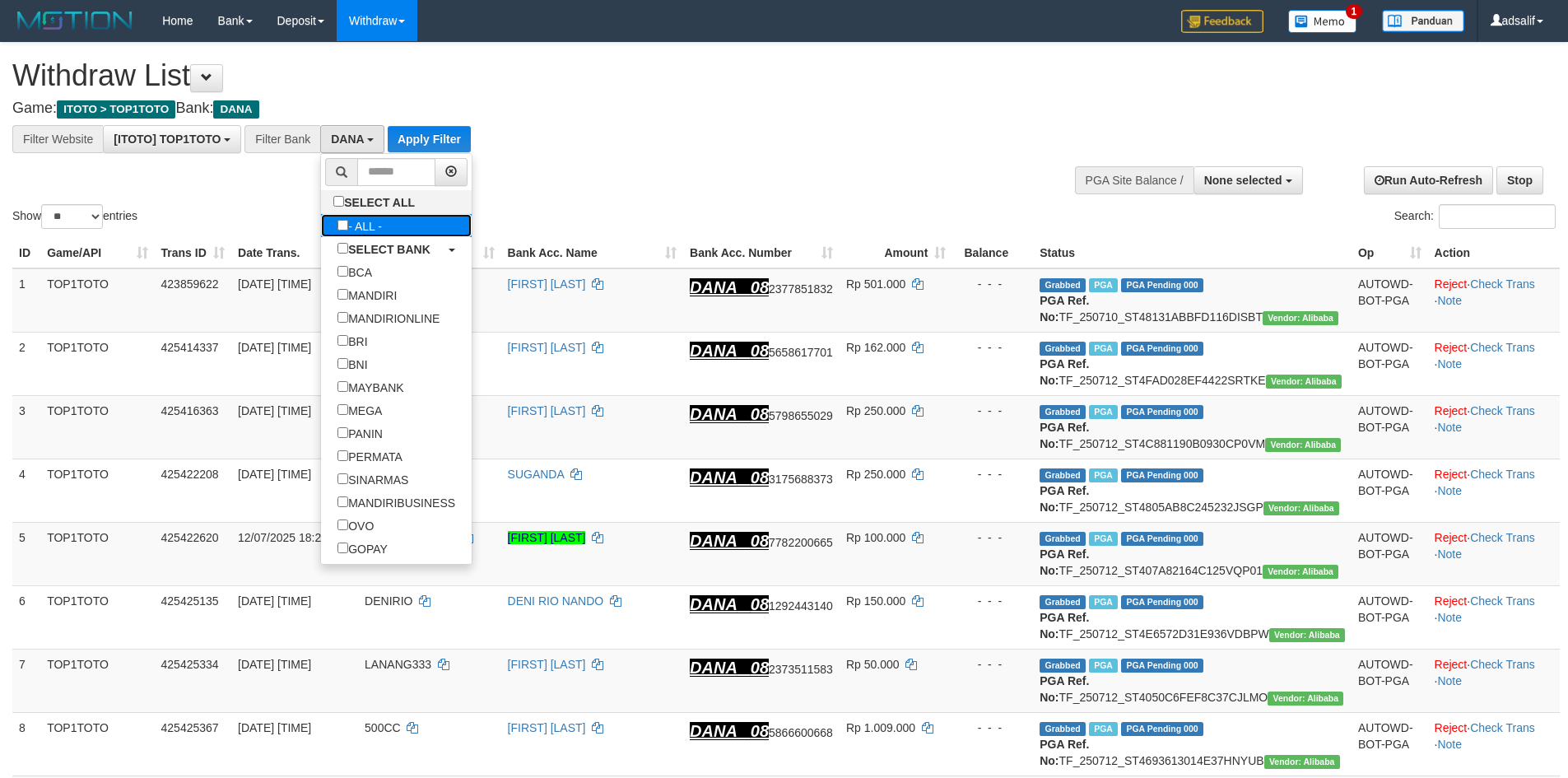 click on "- ALL -" at bounding box center (360, 226) 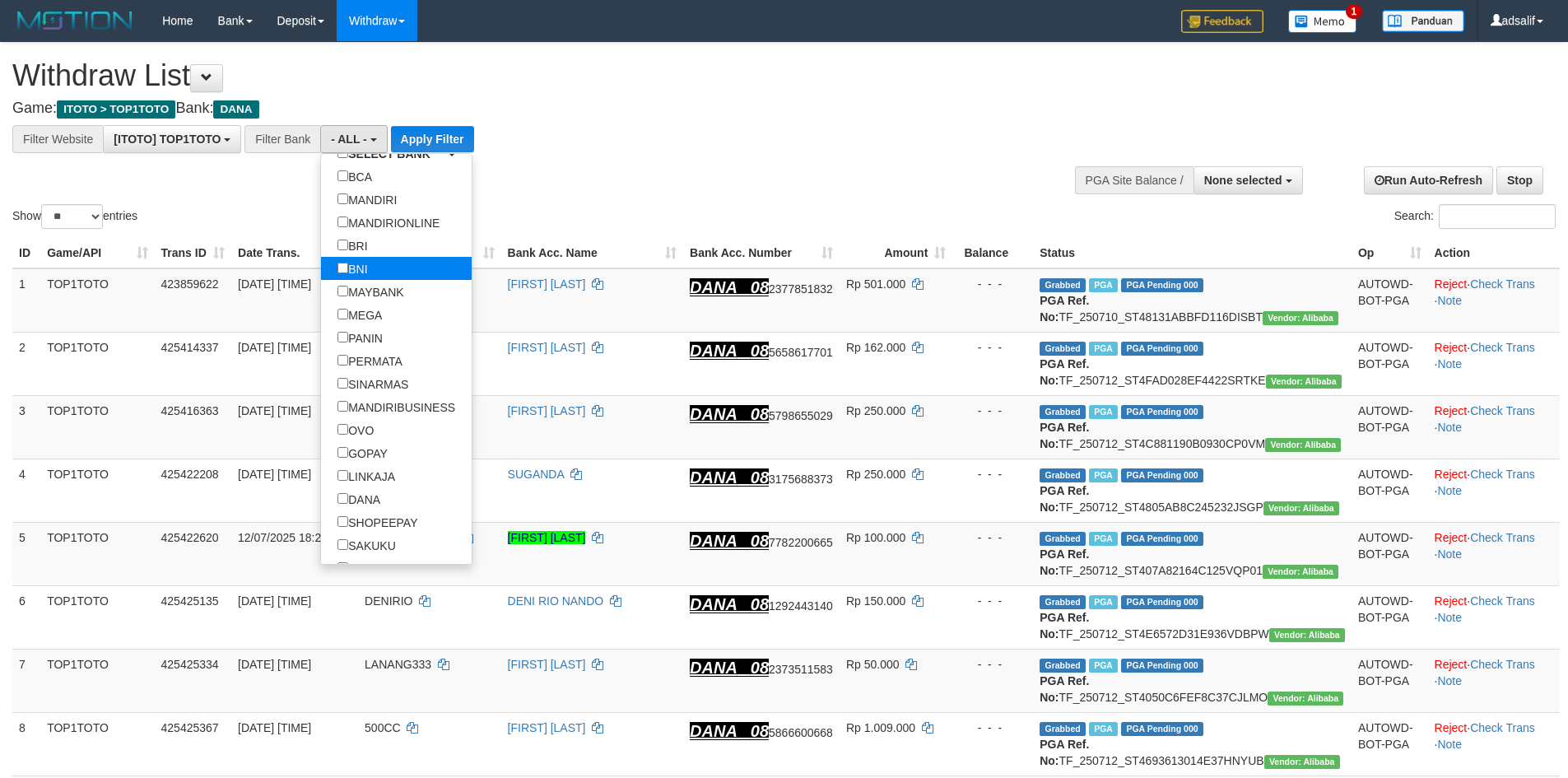 scroll, scrollTop: 247, scrollLeft: 0, axis: vertical 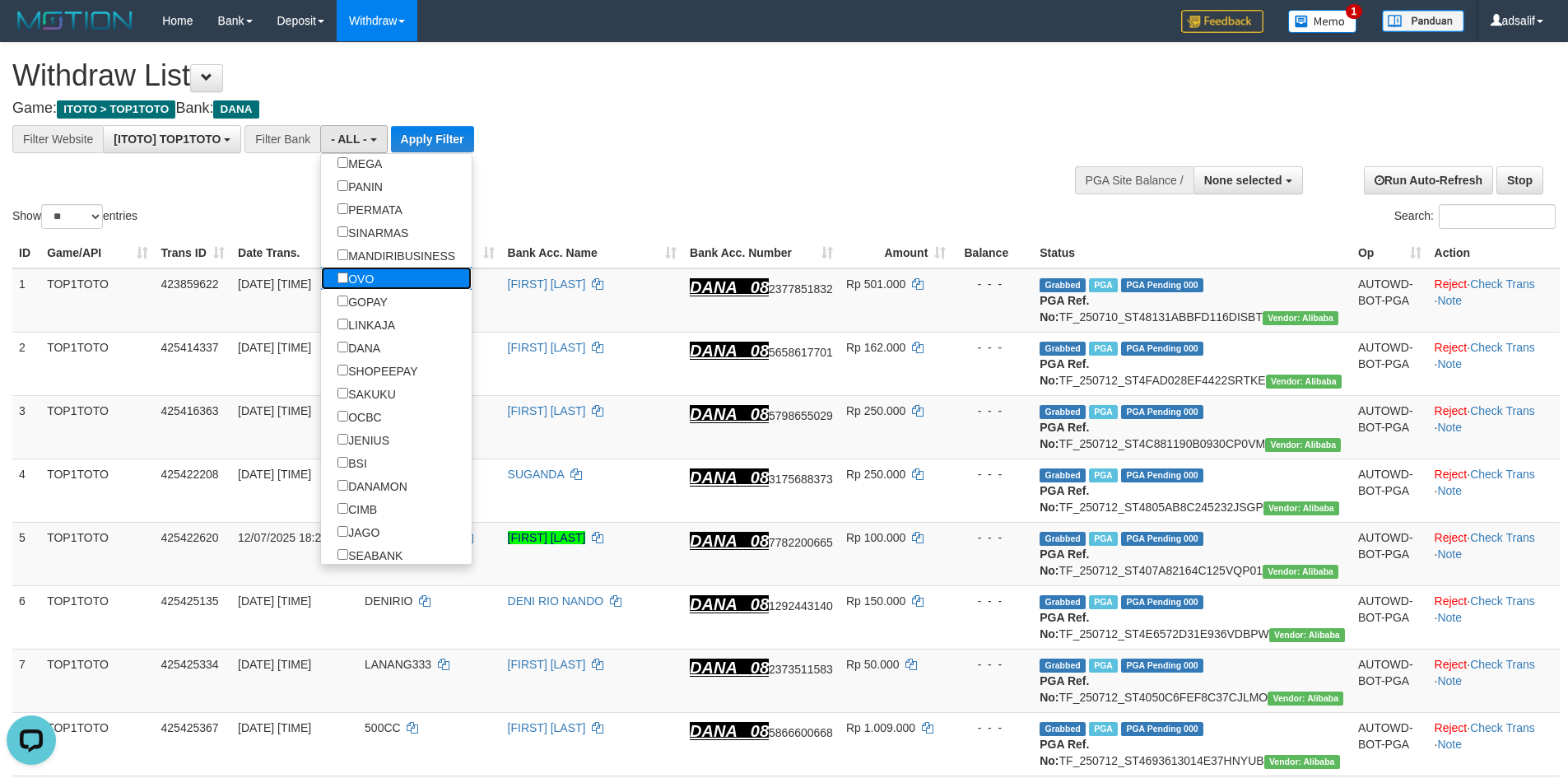 click on "OVO" at bounding box center (356, 278) 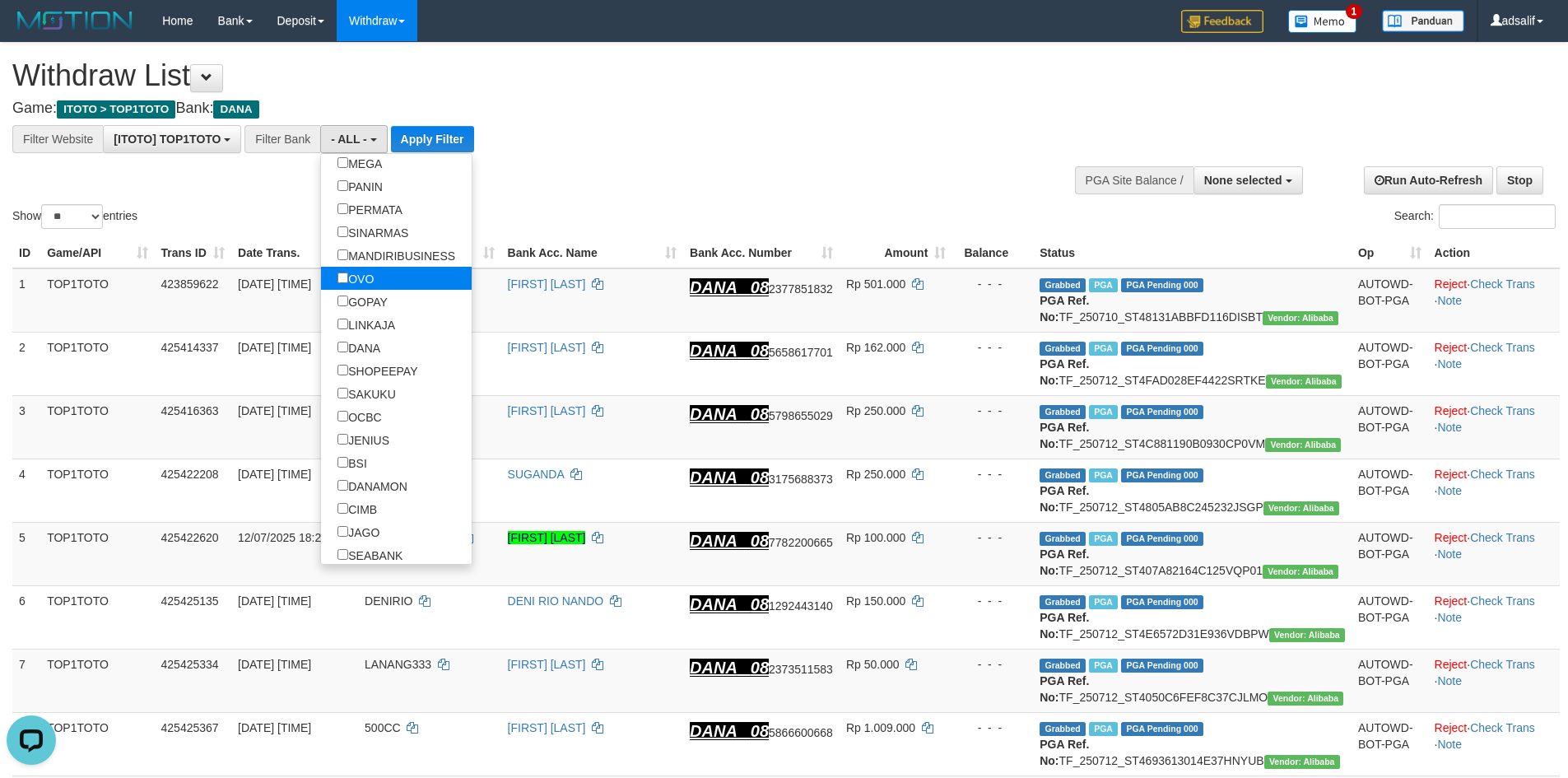 select on "***" 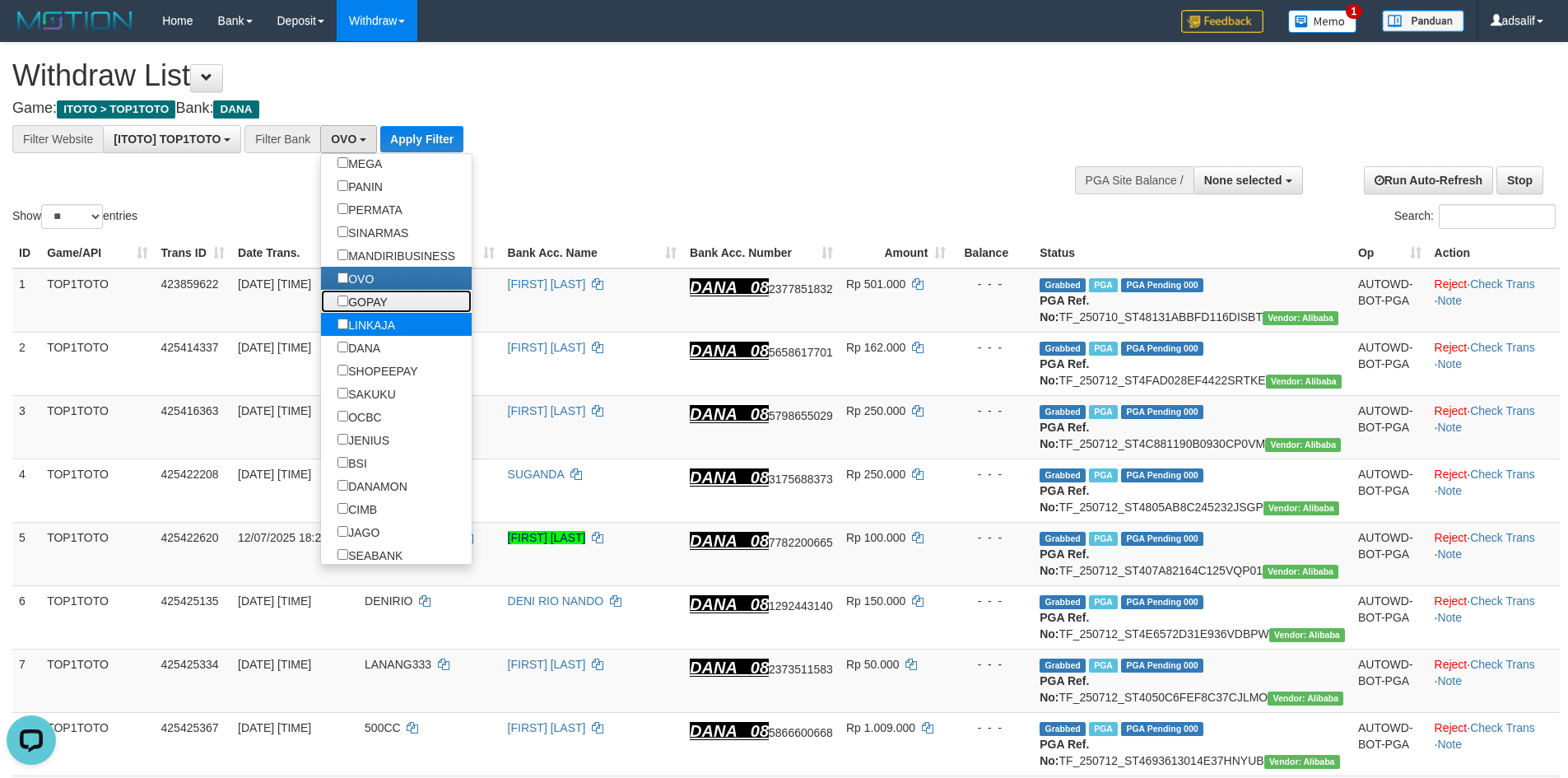 drag, startPoint x: 379, startPoint y: 299, endPoint x: 382, endPoint y: 326, distance: 27.16616 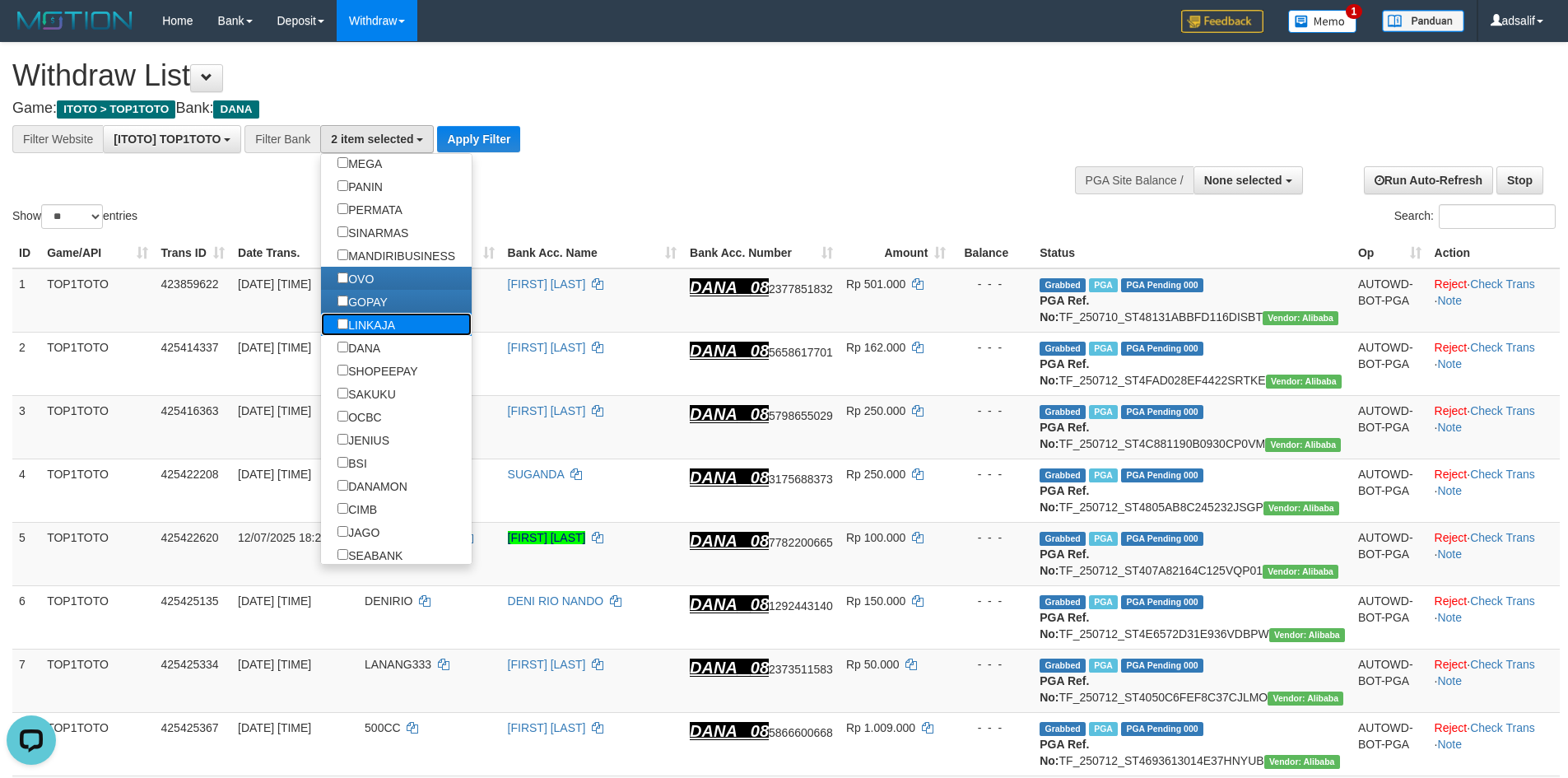 click on "LINKAJA" at bounding box center [366, 324] 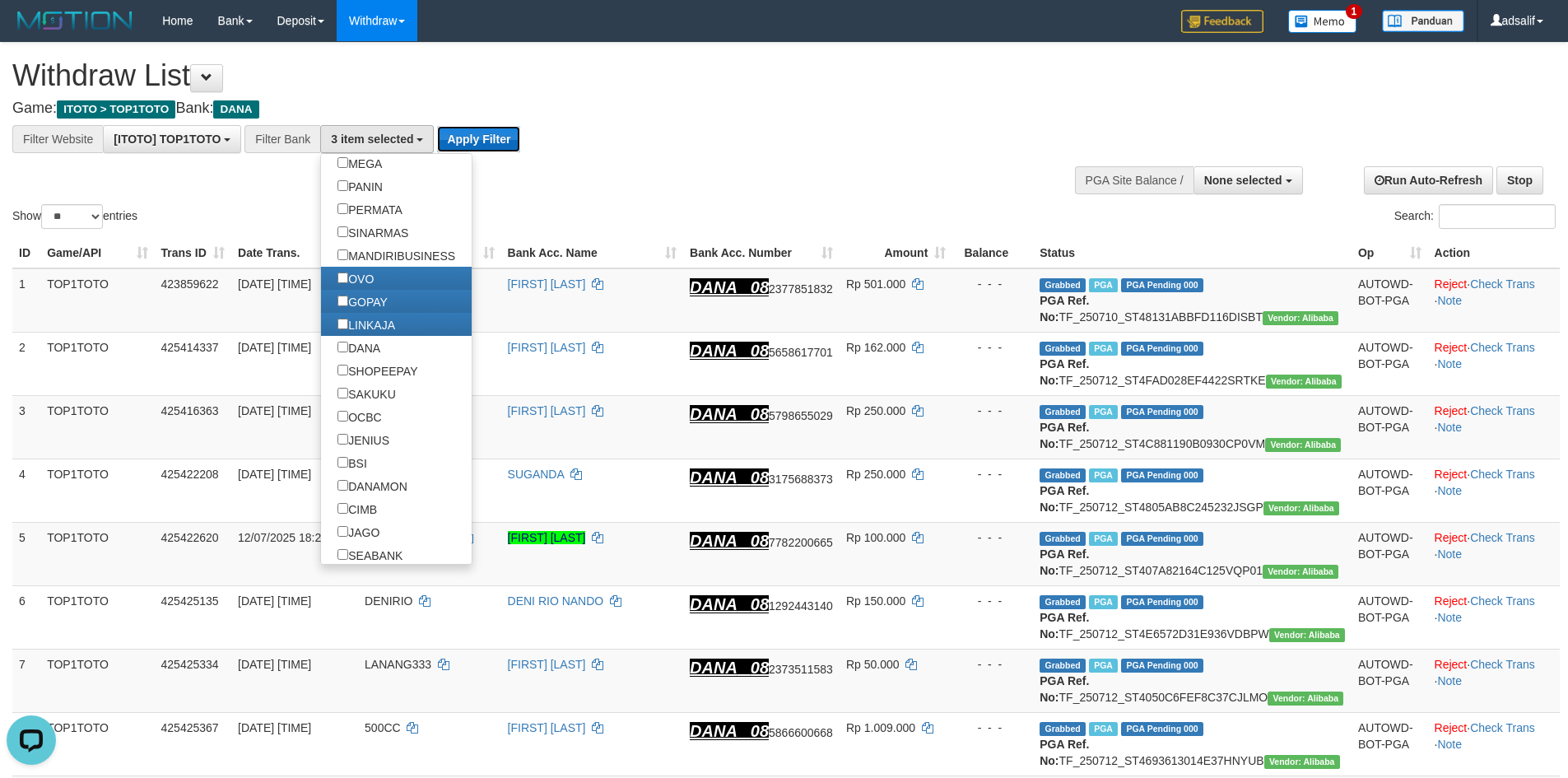 click on "Apply Filter" at bounding box center [478, 139] 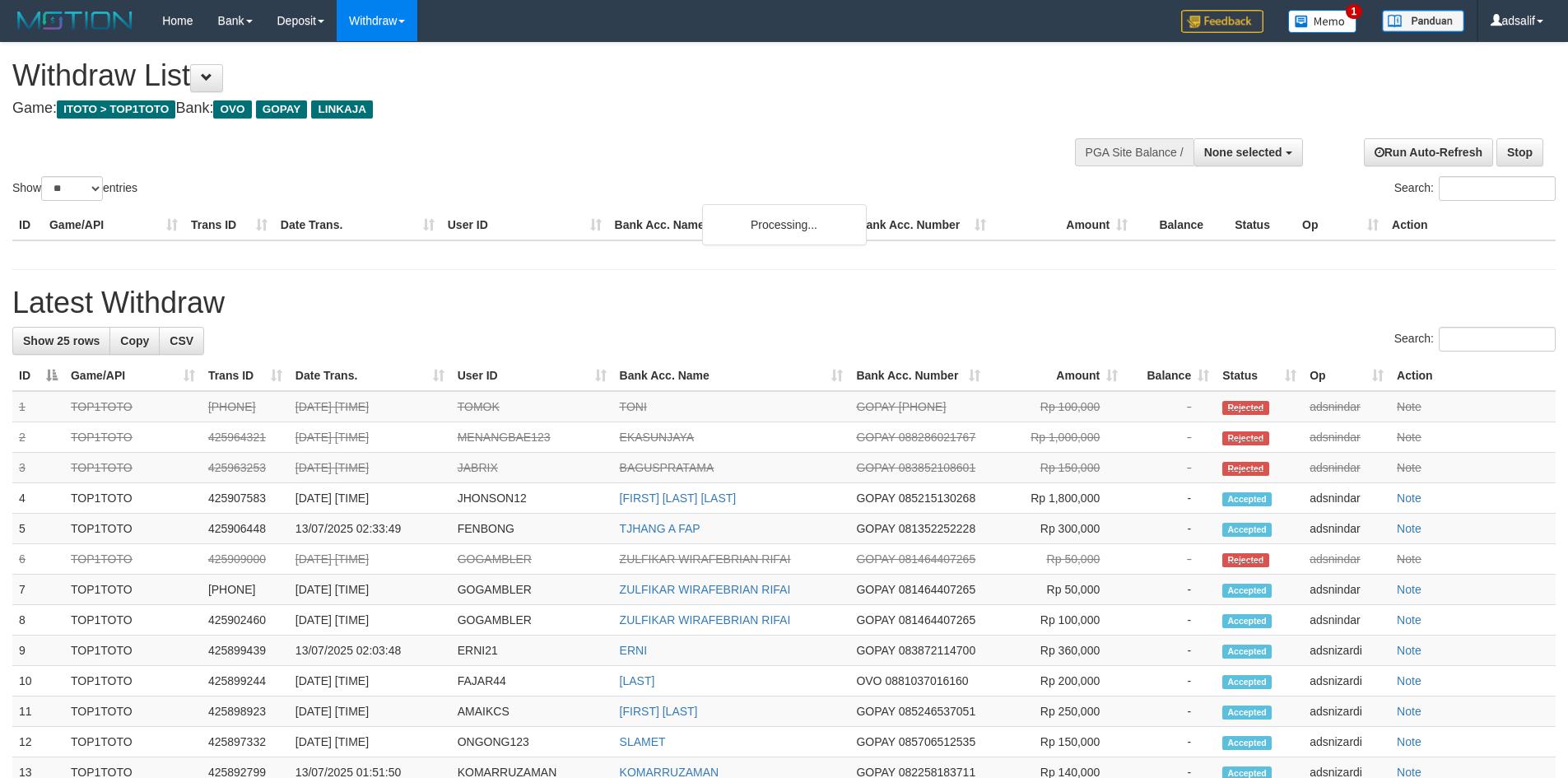 select 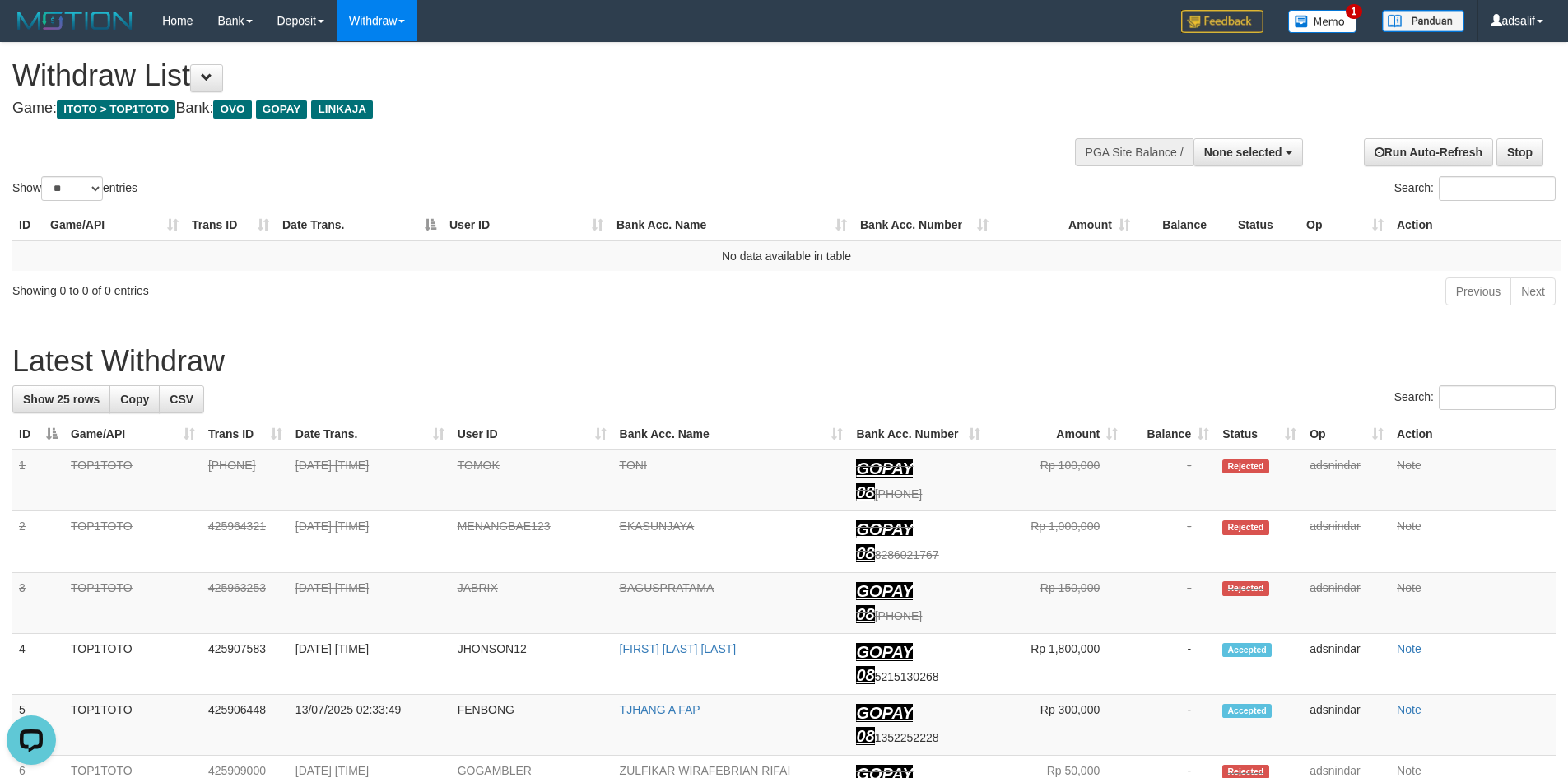 scroll, scrollTop: 0, scrollLeft: 0, axis: both 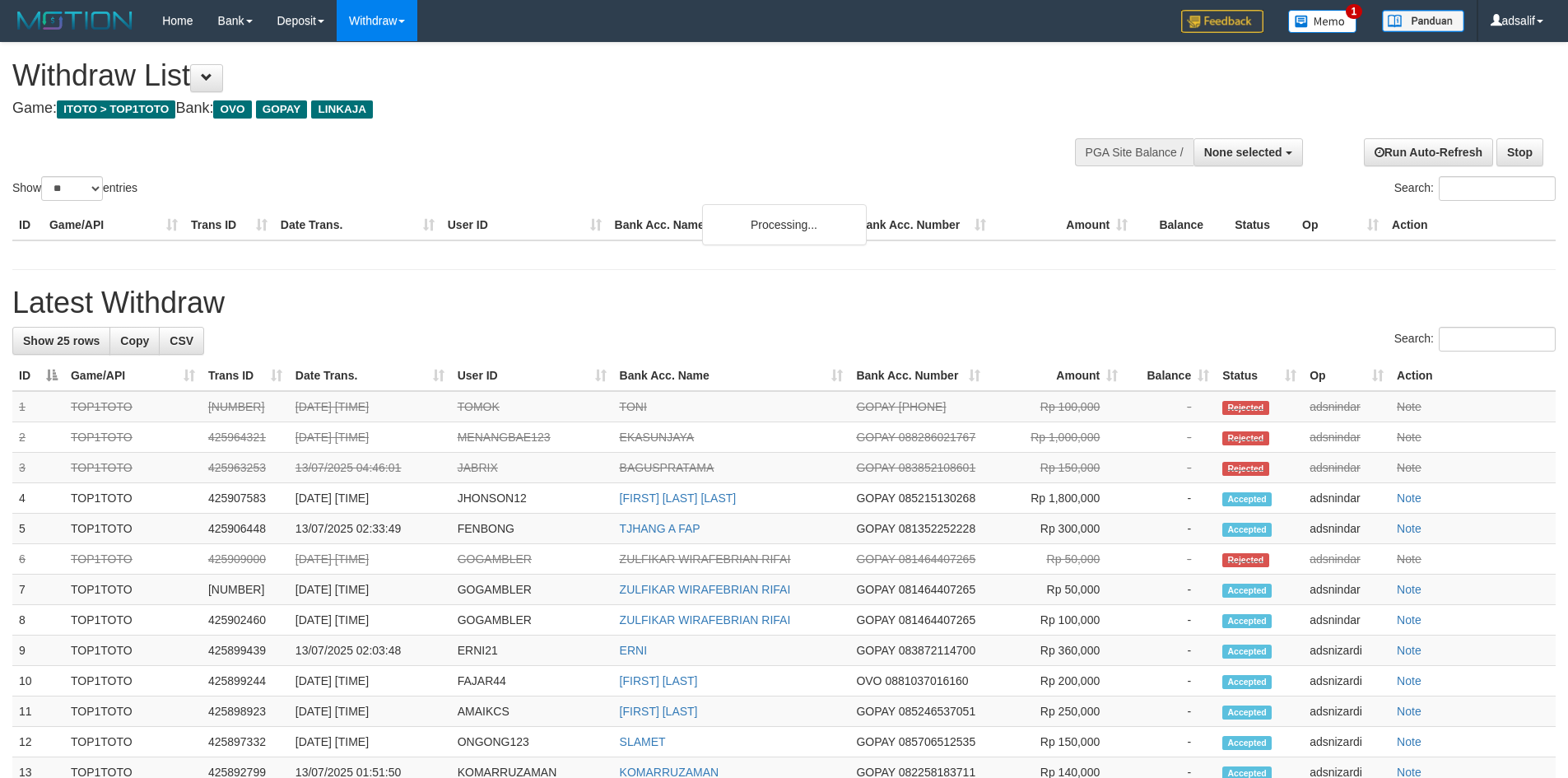 select 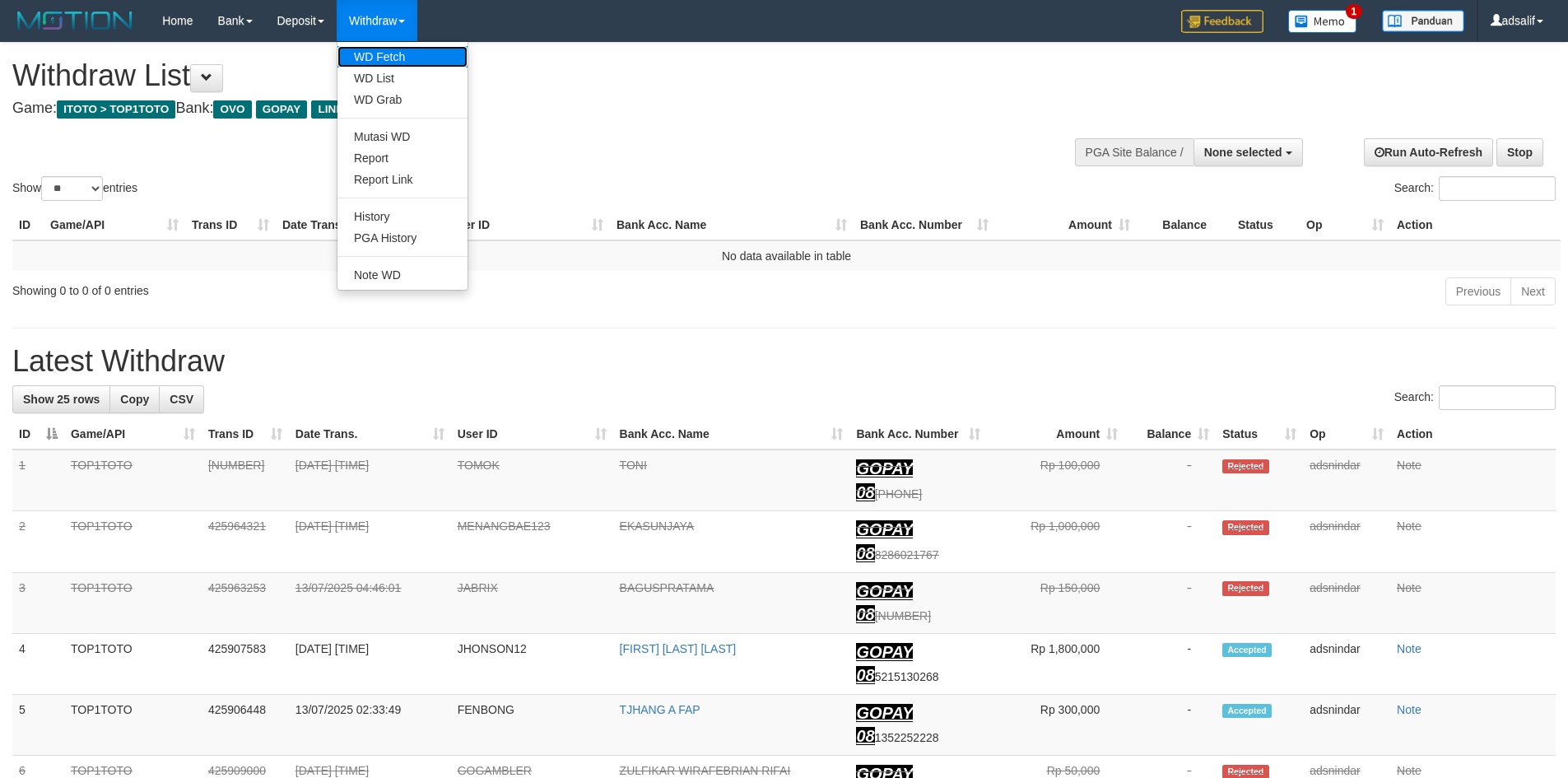 click on "WD Fetch" at bounding box center (402, 57) 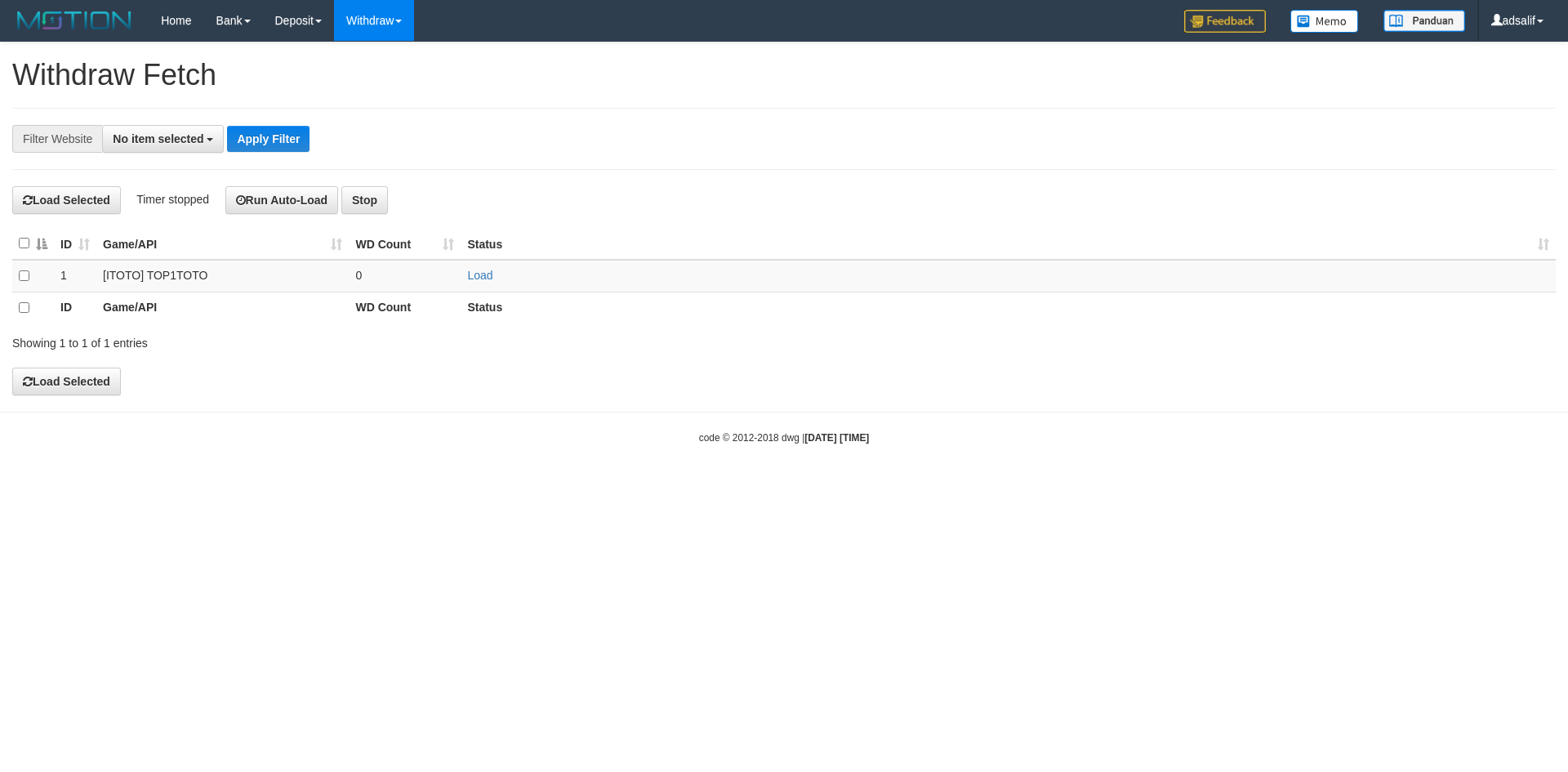 select 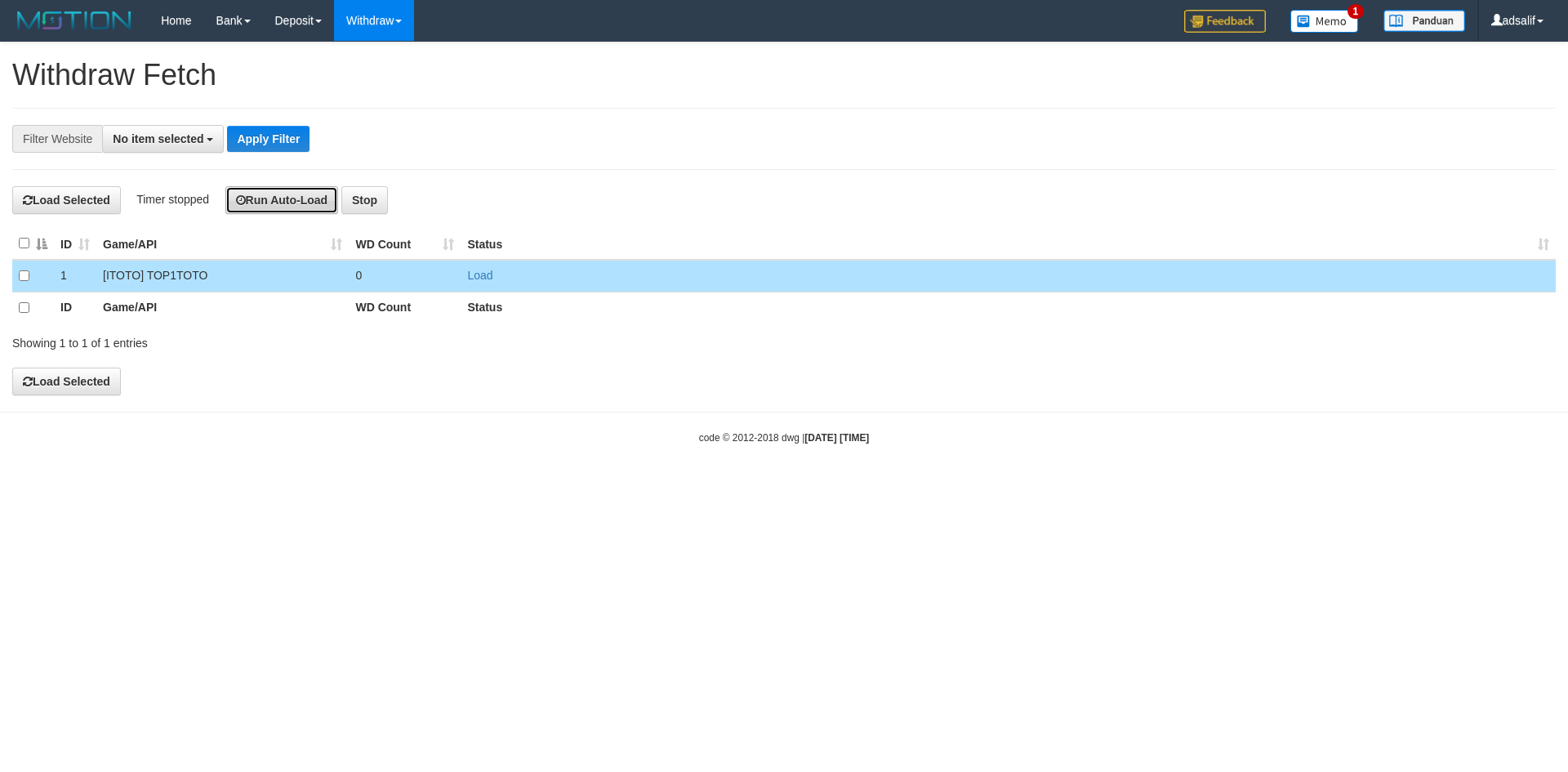 click on "Run Auto-Load" at bounding box center (282, 200) 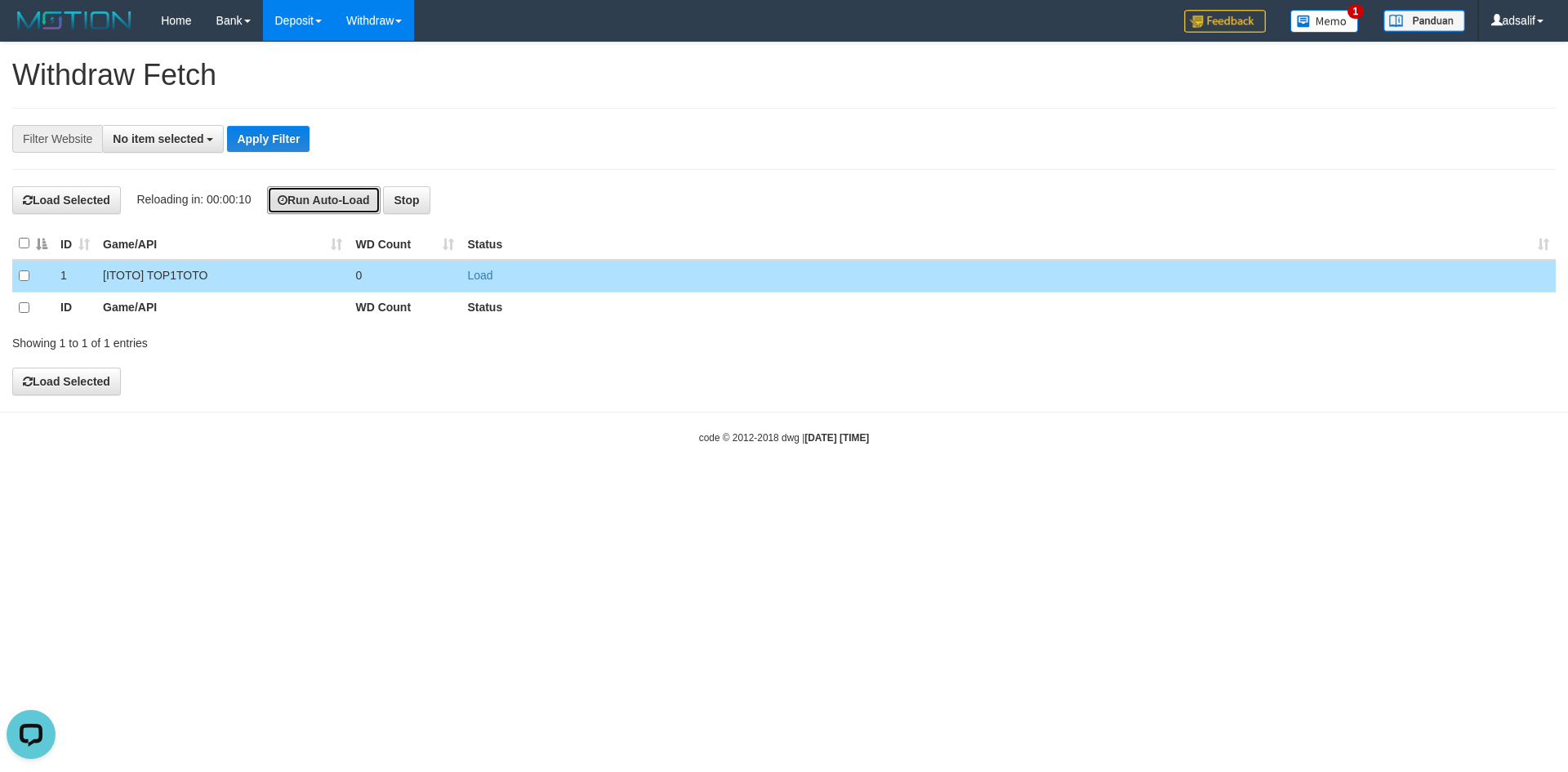 scroll, scrollTop: 0, scrollLeft: 0, axis: both 